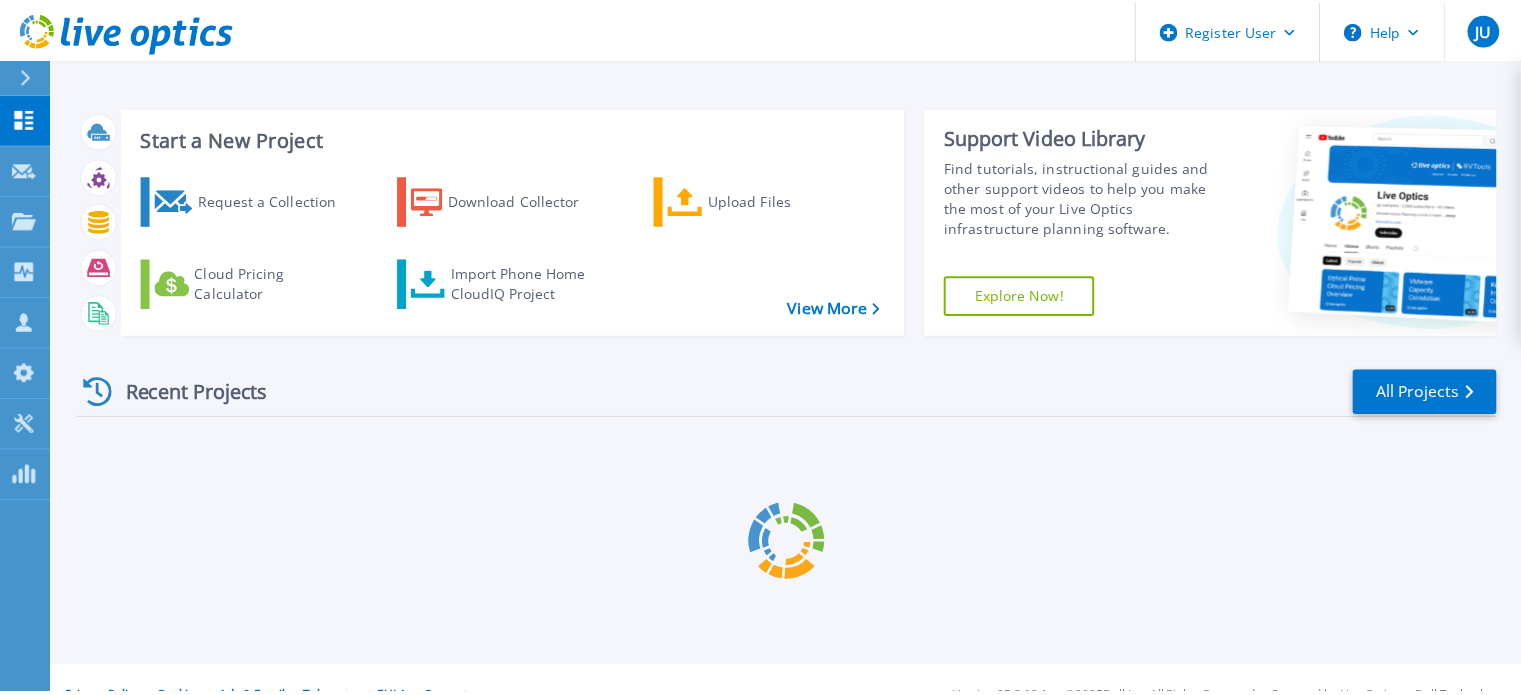 scroll, scrollTop: 0, scrollLeft: 0, axis: both 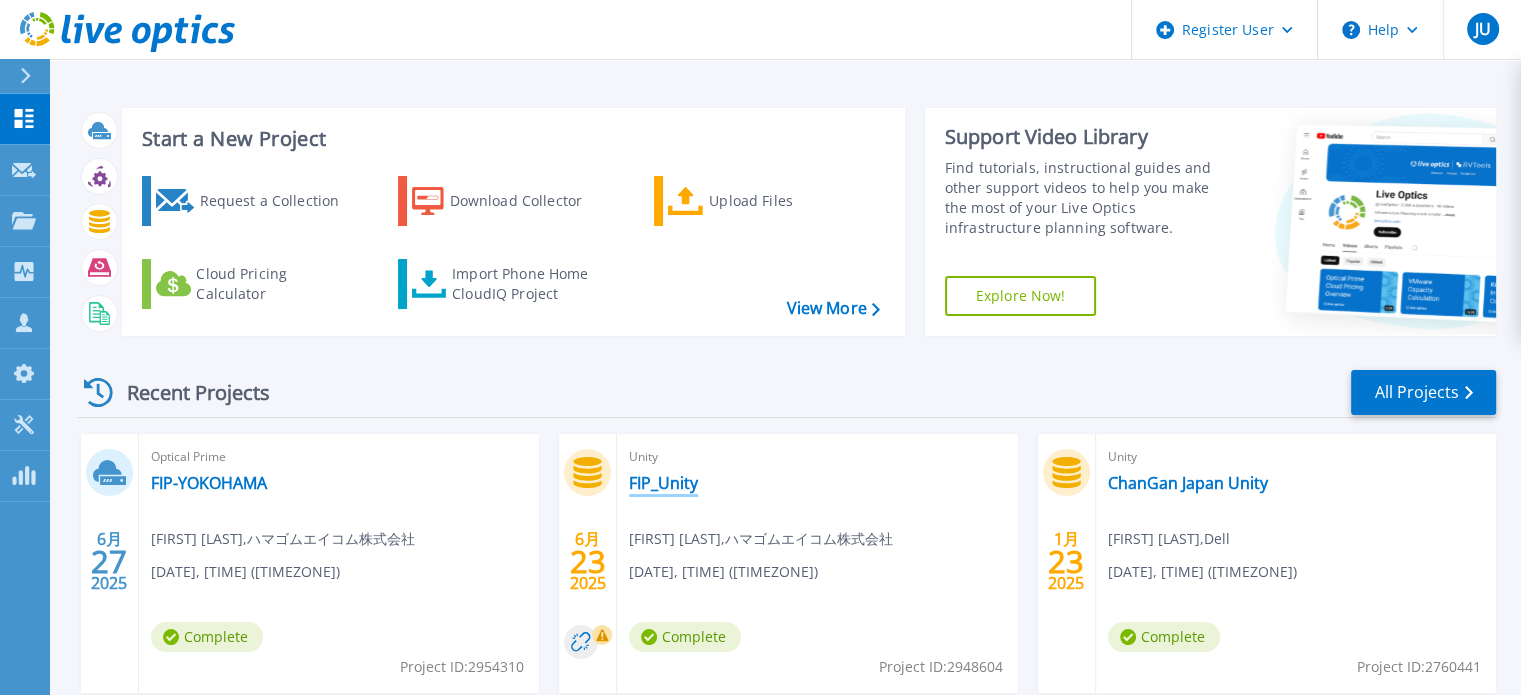 click on "FIP_Unity" at bounding box center [663, 483] 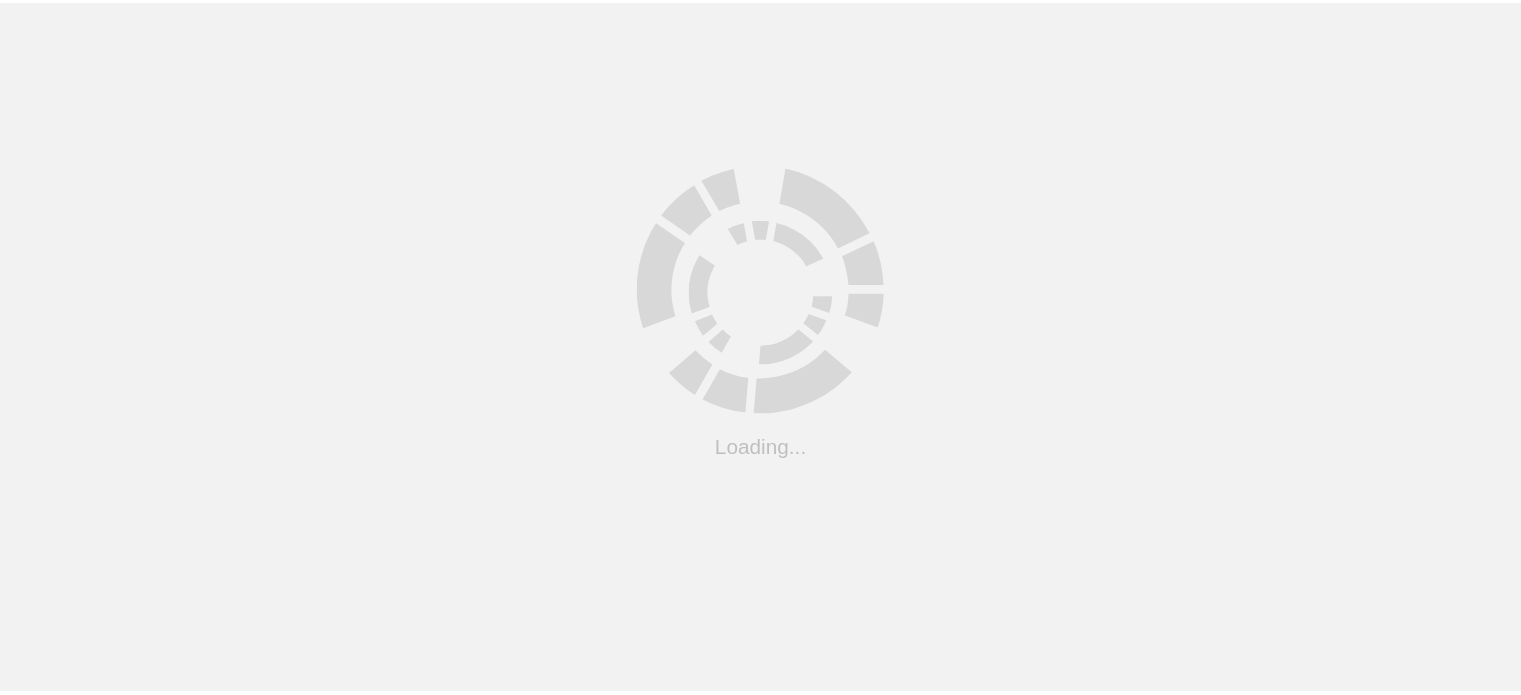 scroll, scrollTop: 0, scrollLeft: 0, axis: both 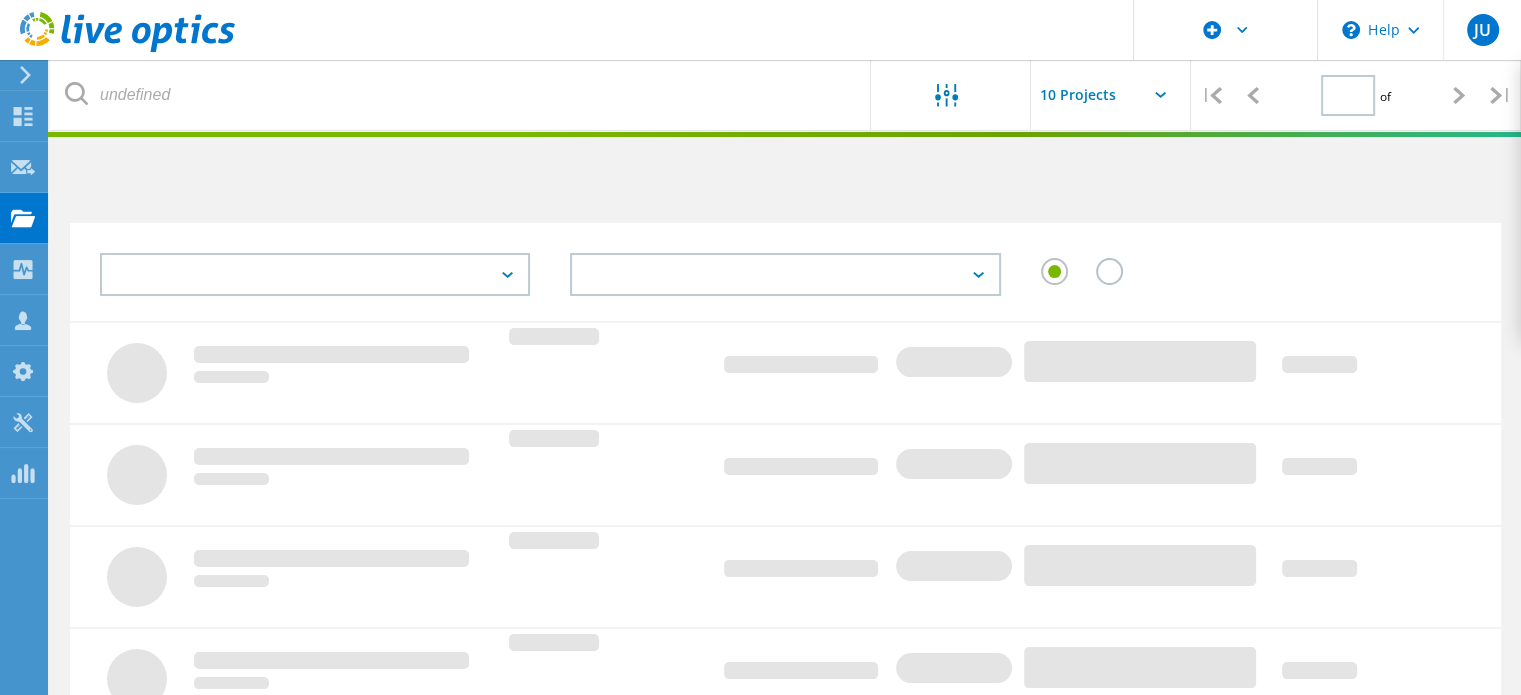 type on "1" 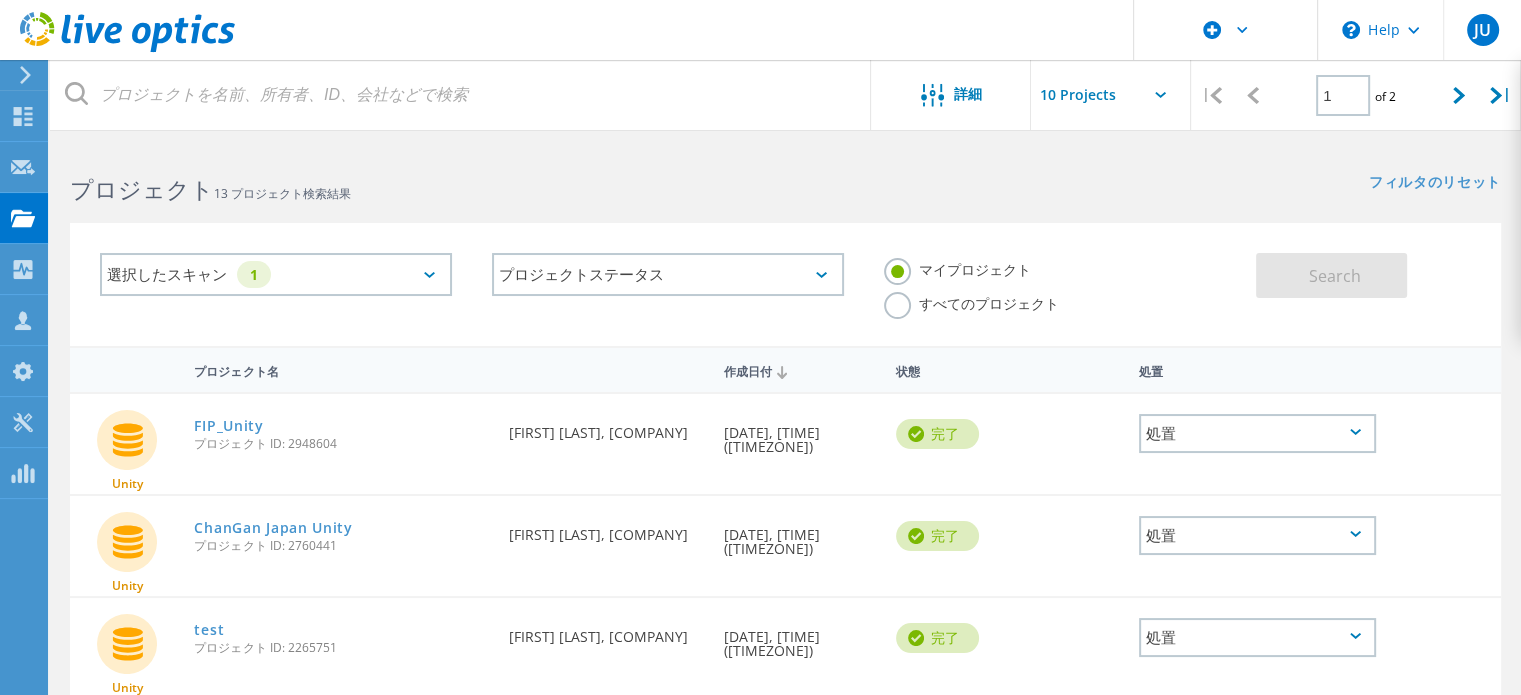click on "すべてのプロジェクト" 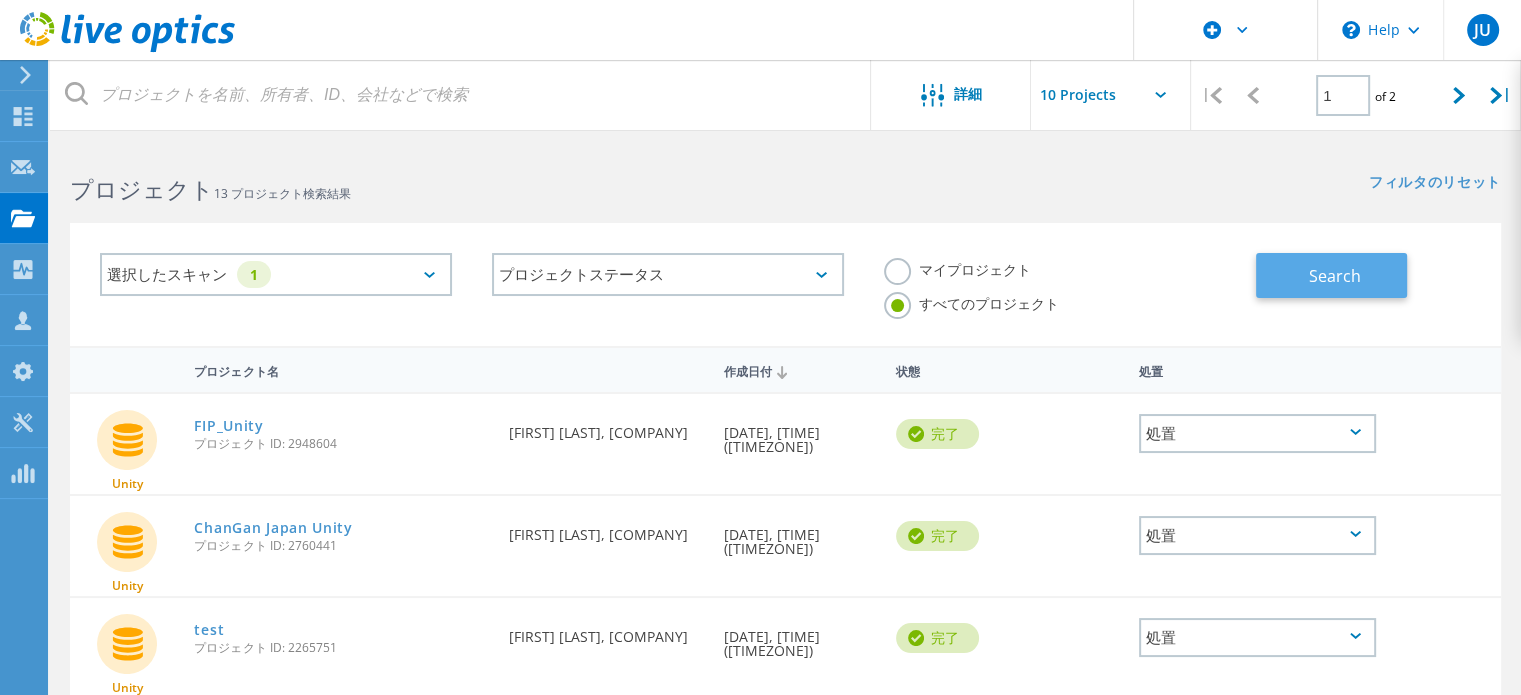 click on "Search" 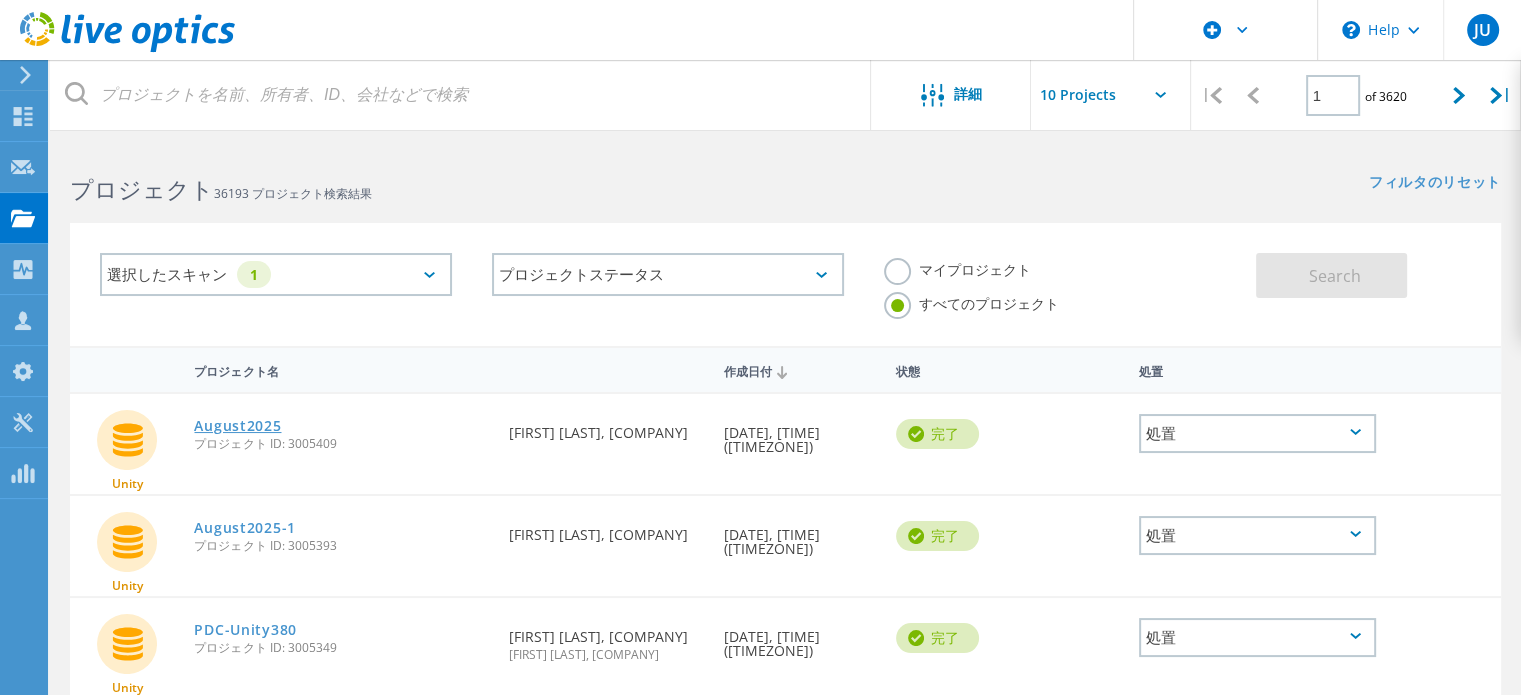 click on "August2025" 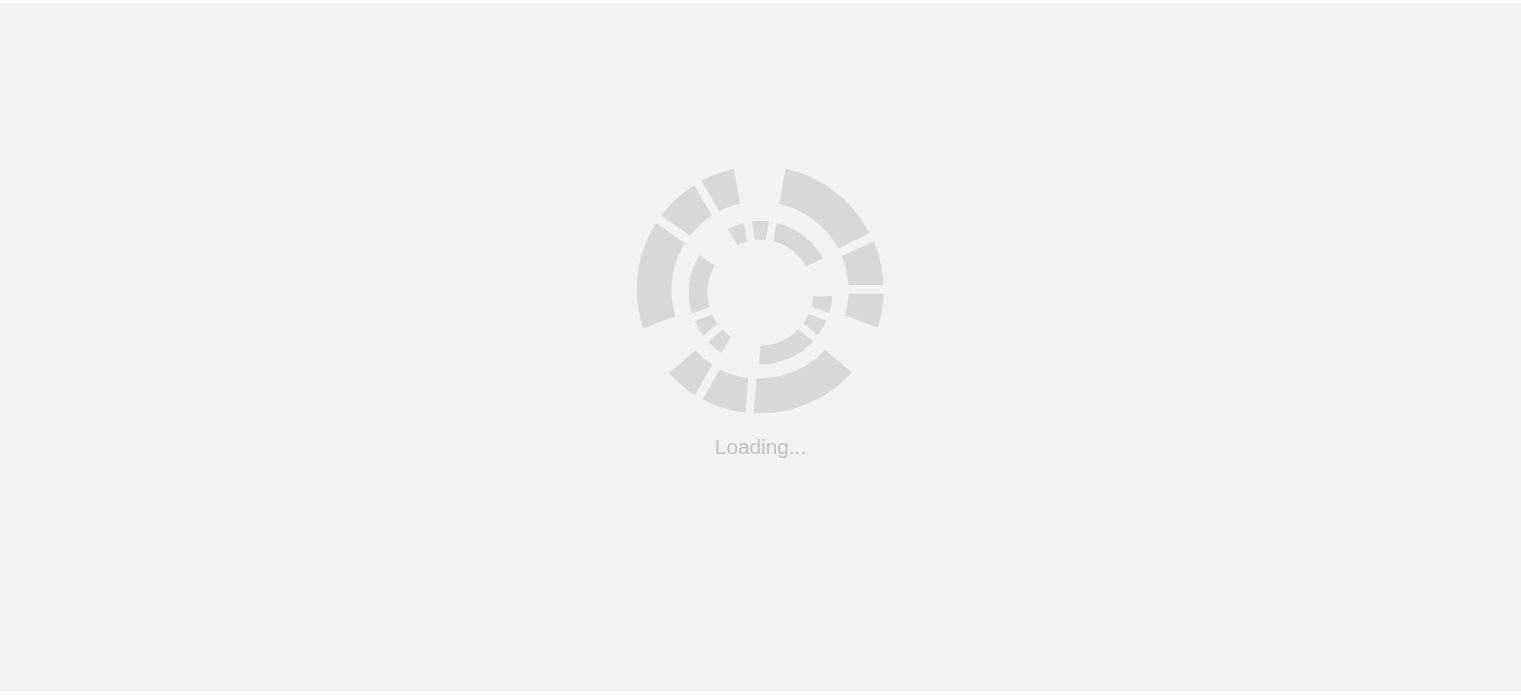 scroll, scrollTop: 0, scrollLeft: 0, axis: both 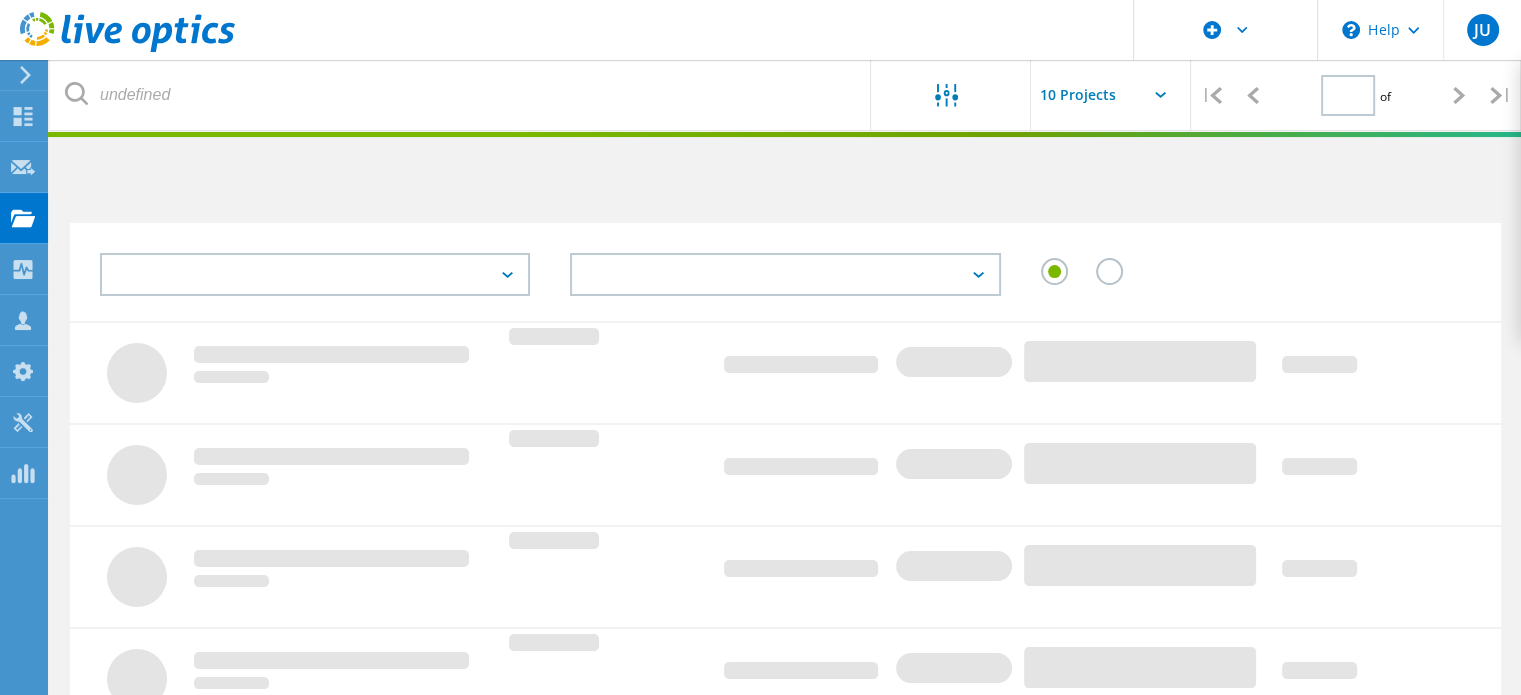 type on "1" 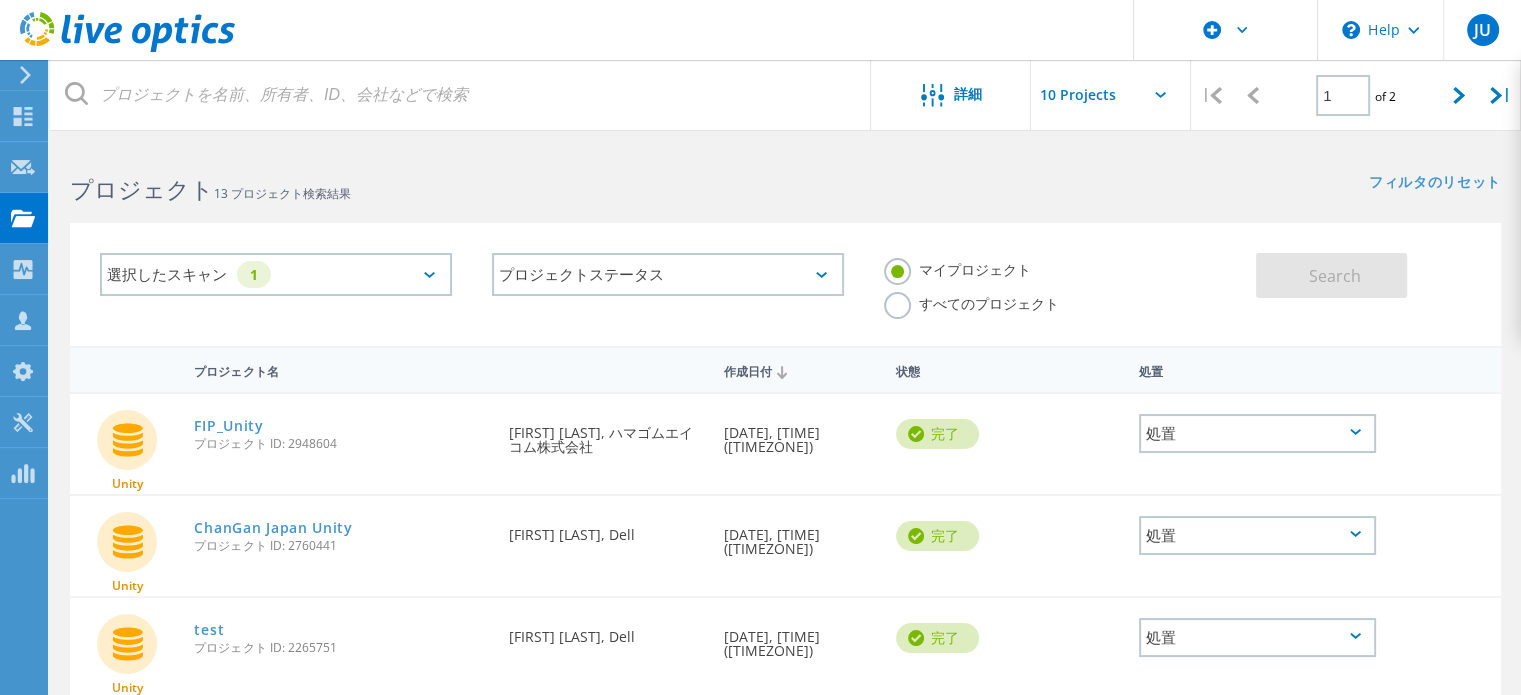 click on "すべてのプロジェクト" 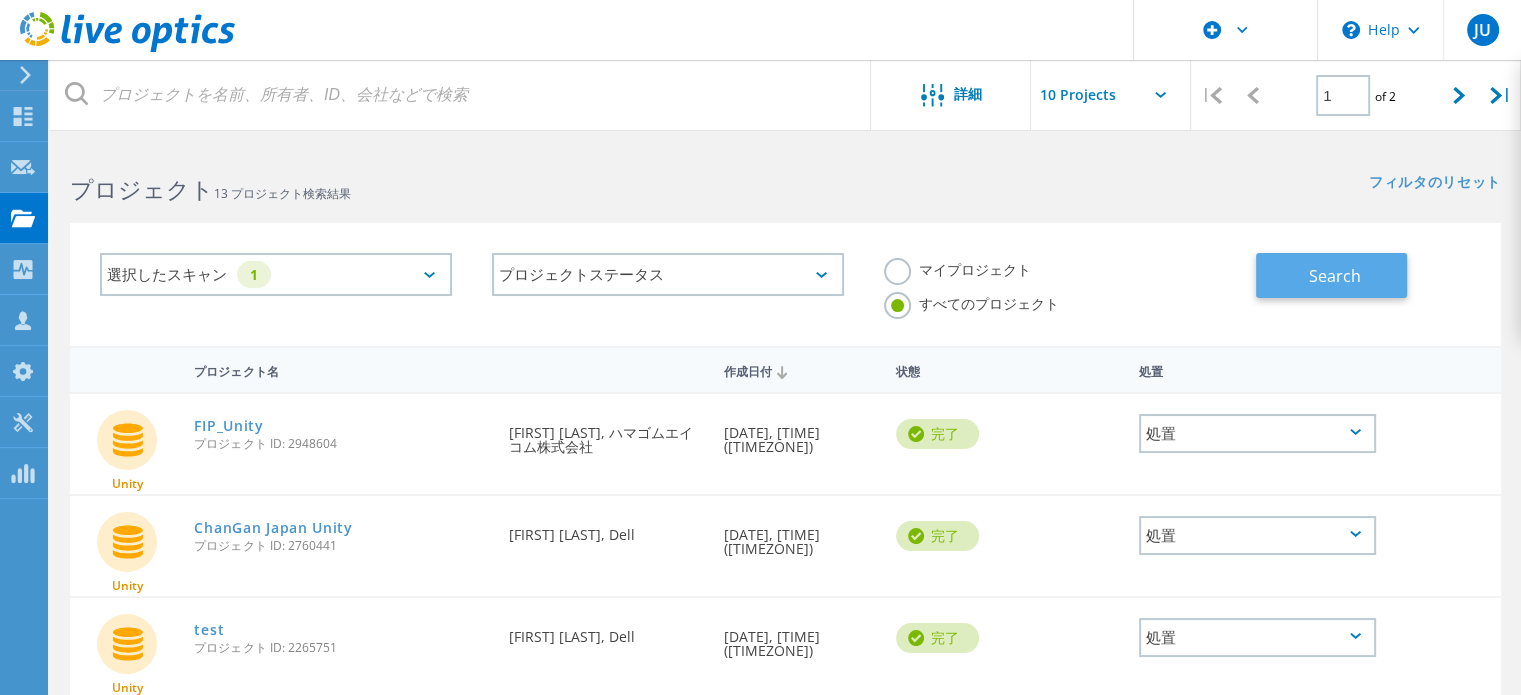 click on "Search" 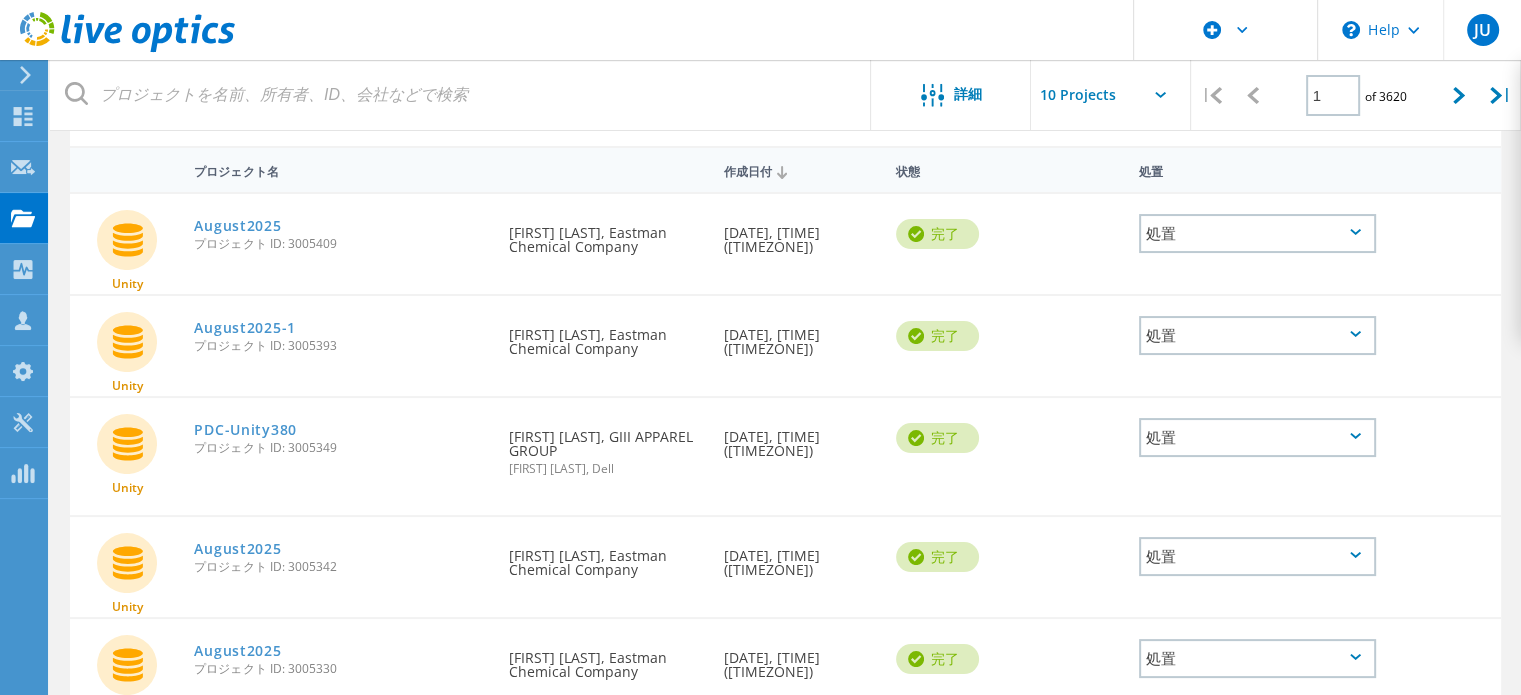 scroll, scrollTop: 300, scrollLeft: 0, axis: vertical 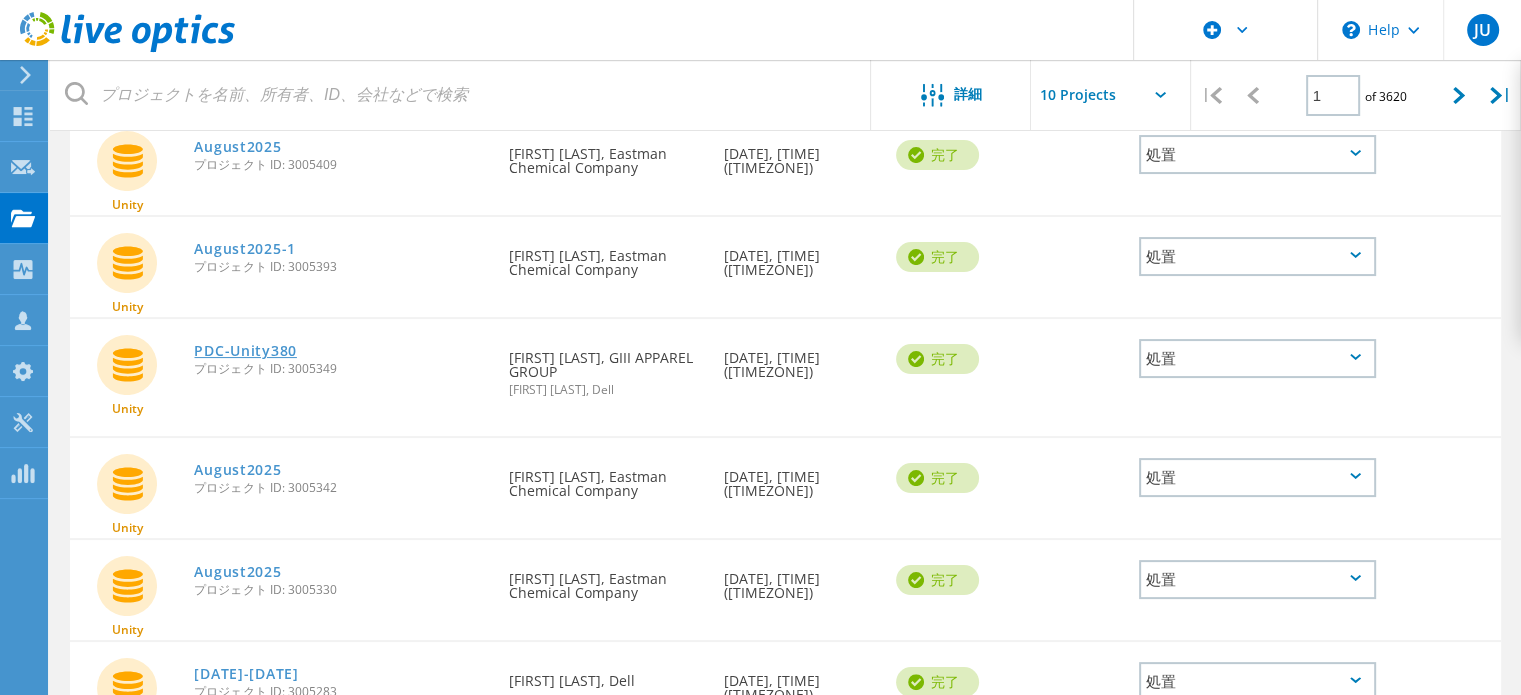 click on "PDC-Unity380" 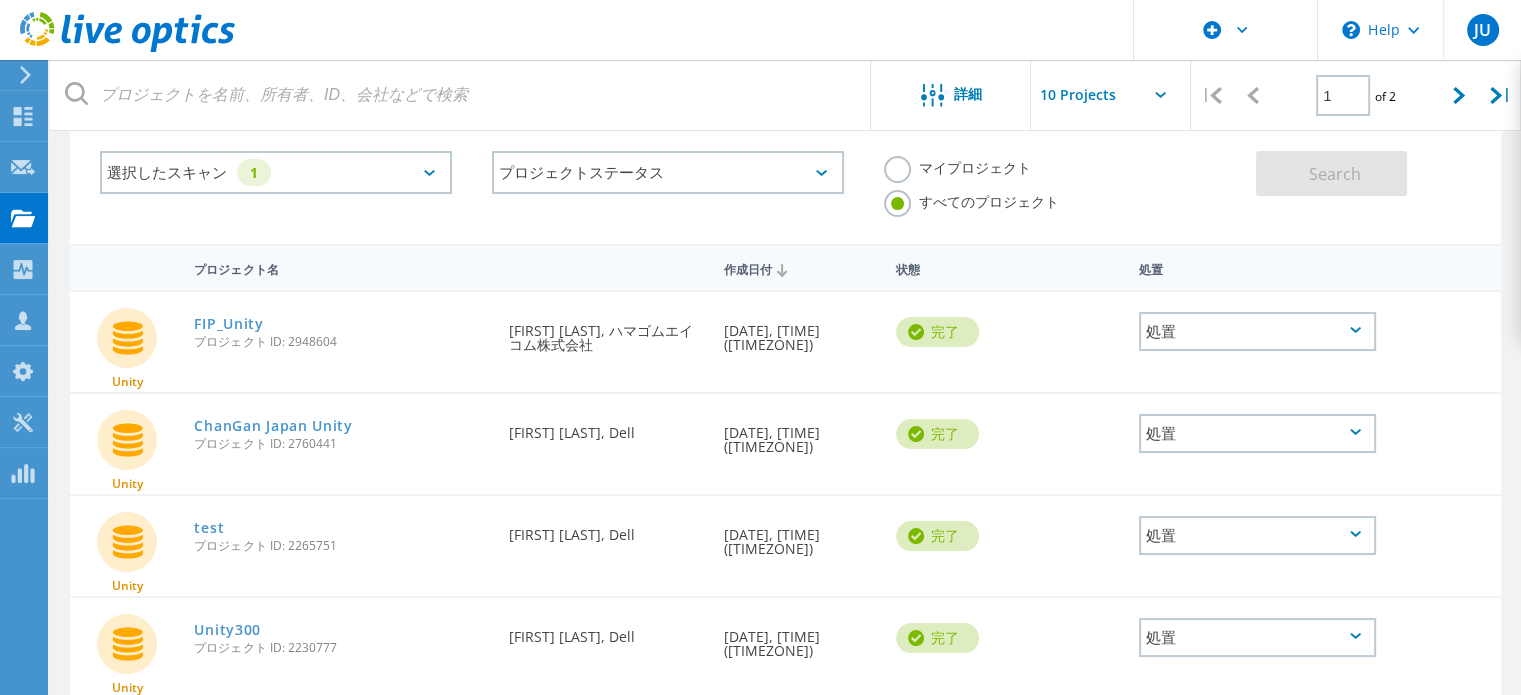scroll, scrollTop: 0, scrollLeft: 0, axis: both 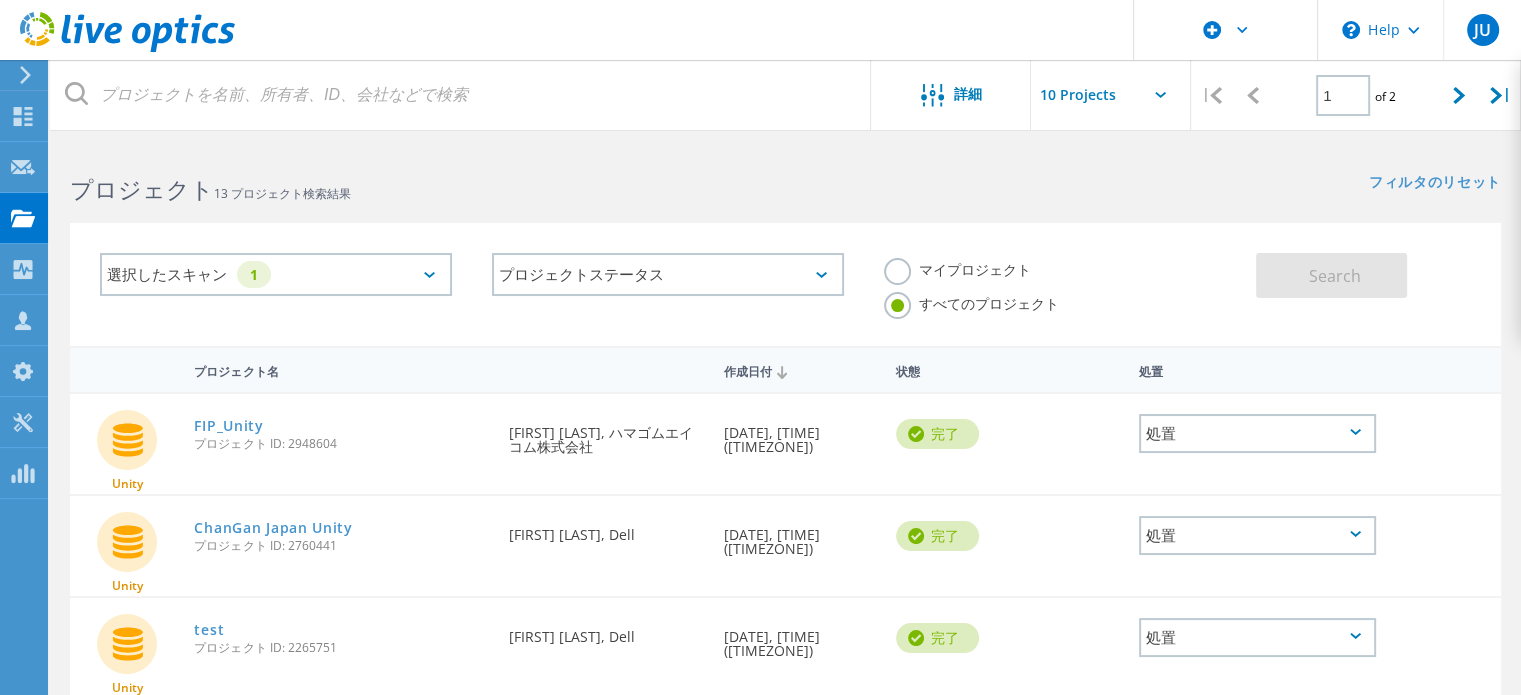 click on "マイプロジェクト" 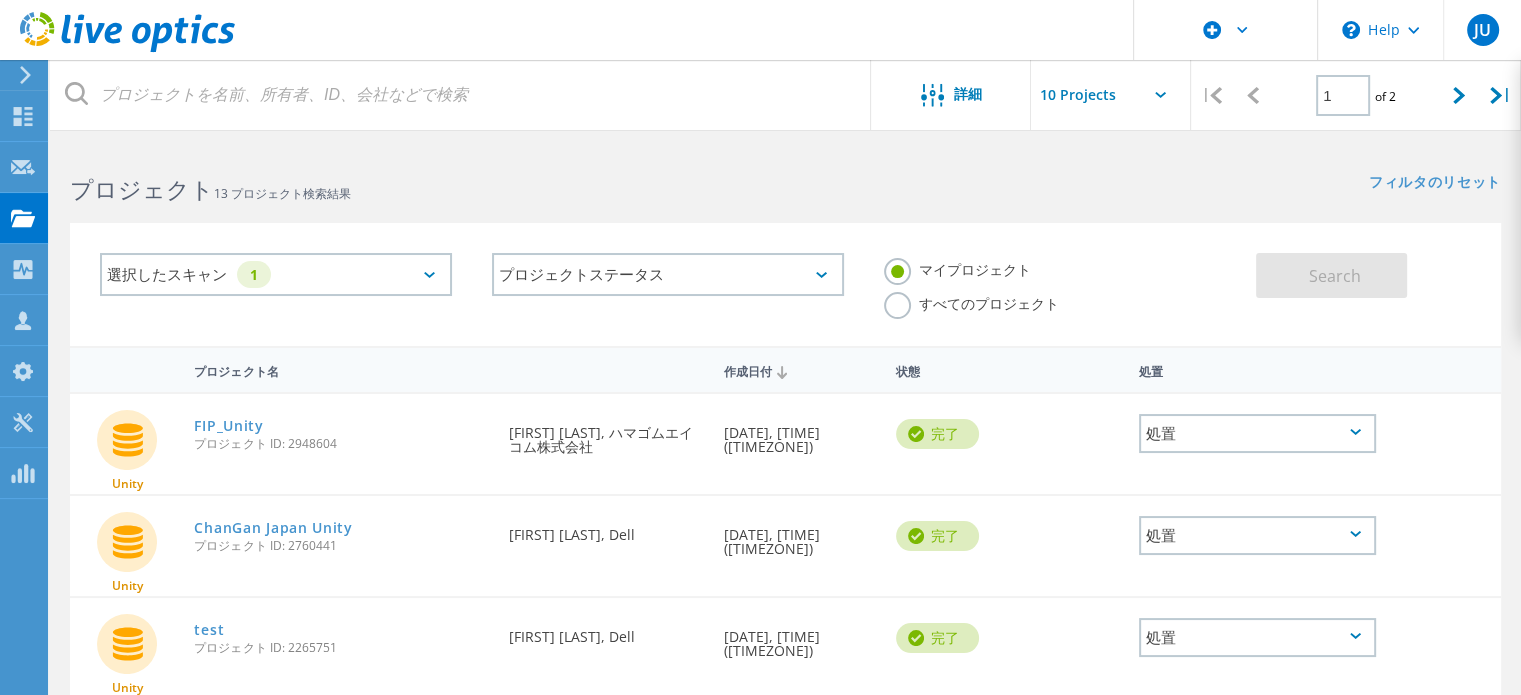 click on "すべてのプロジェクト" 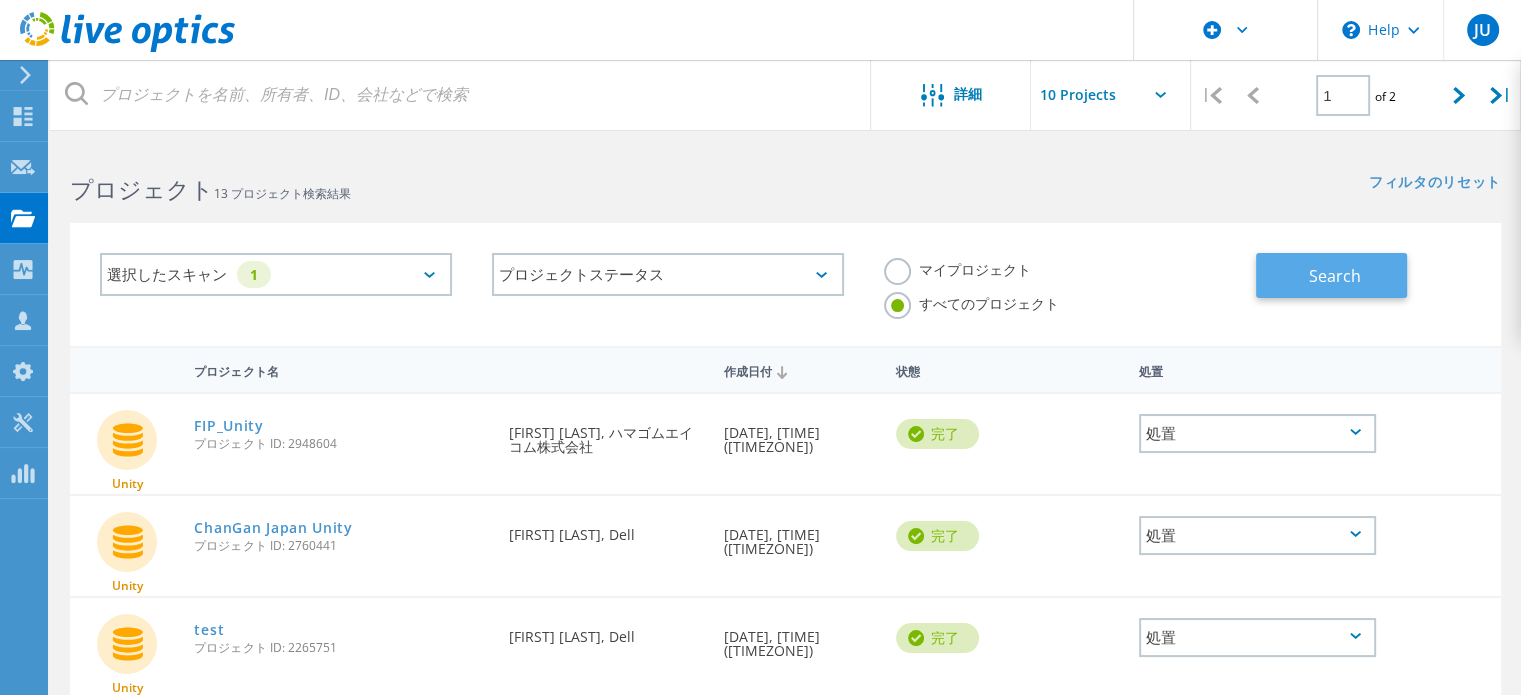click on "Search" 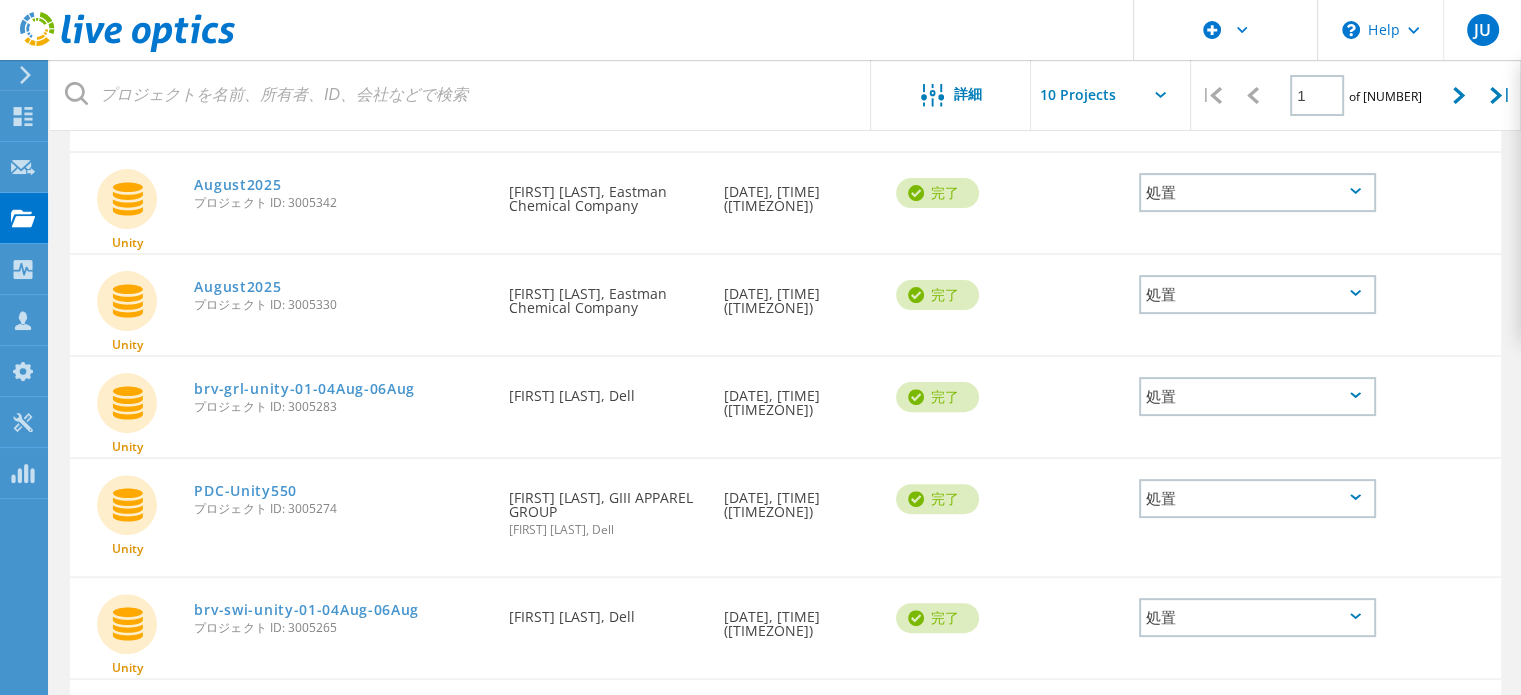 scroll, scrollTop: 600, scrollLeft: 0, axis: vertical 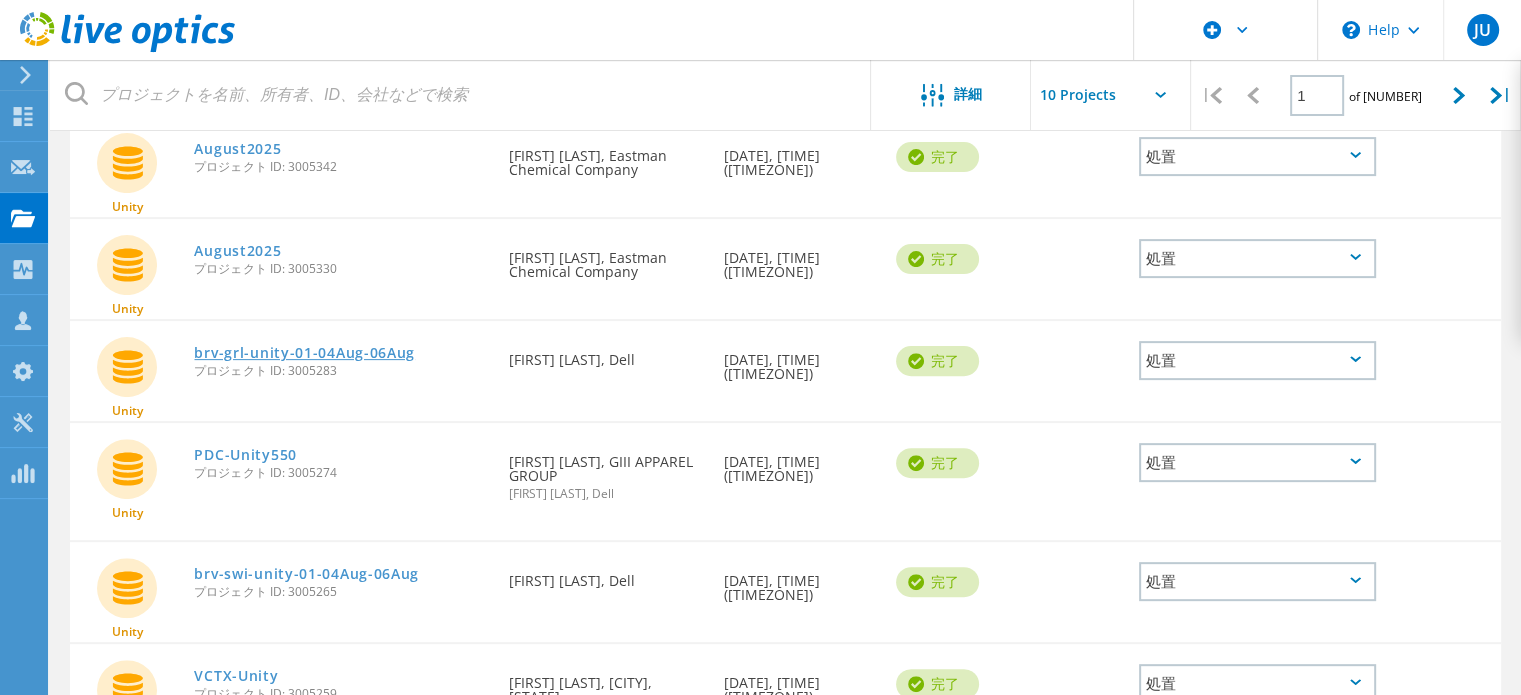 click on "brv-grl-unity-01-04Aug-06Aug" 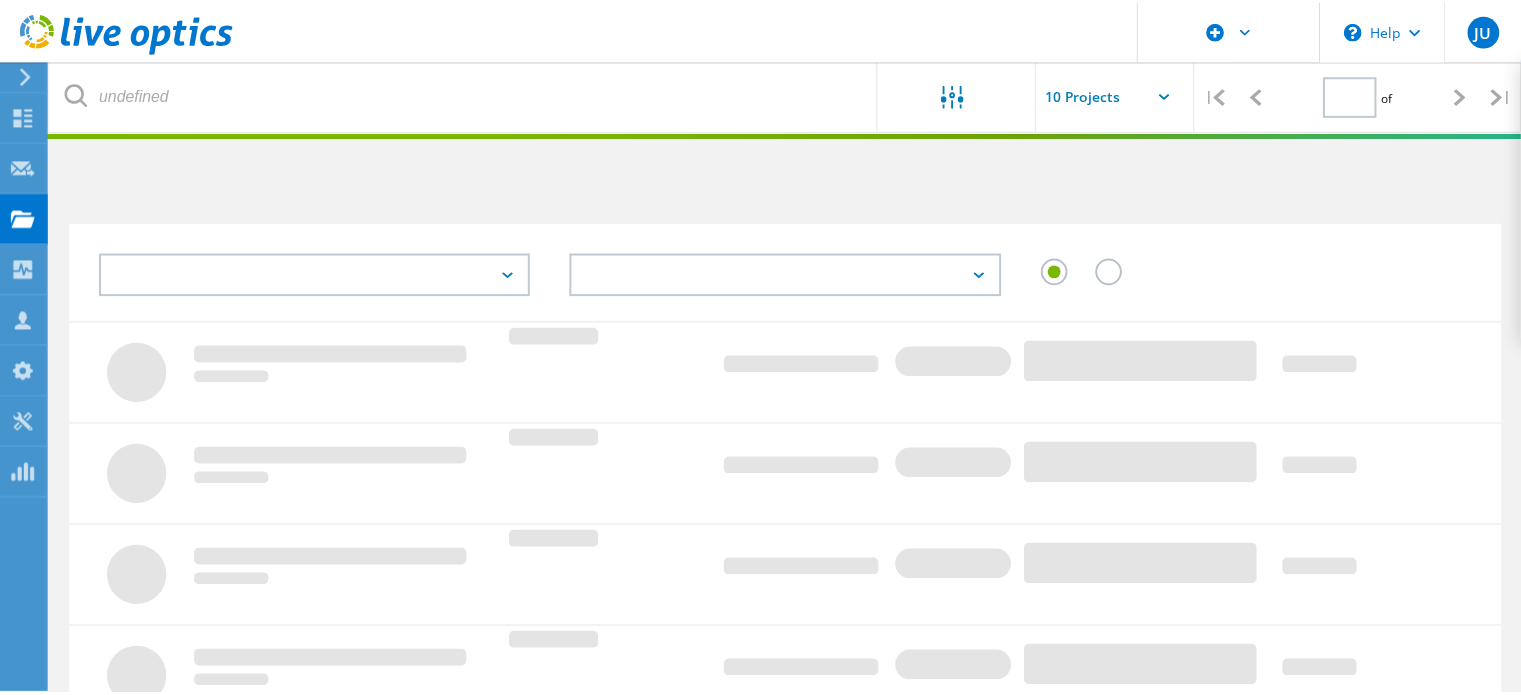 scroll, scrollTop: 600, scrollLeft: 0, axis: vertical 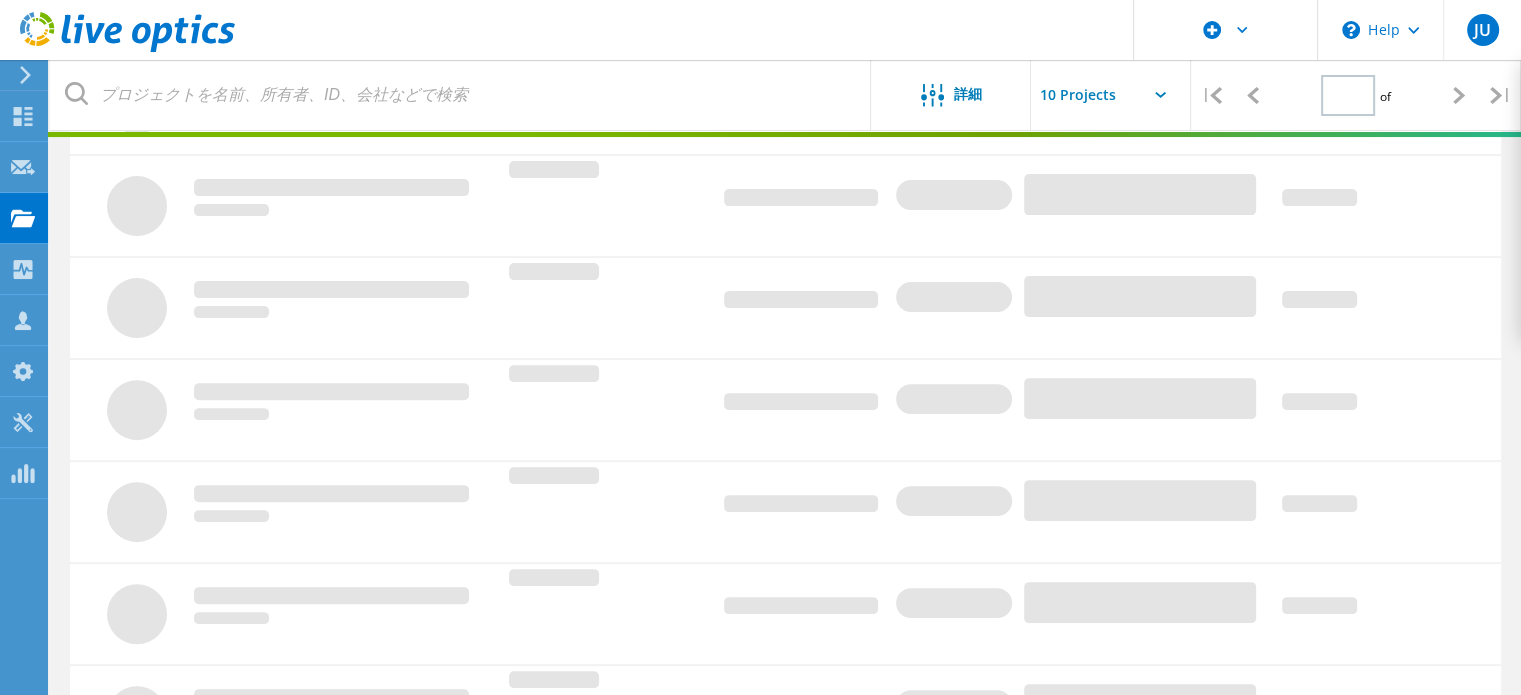 type on "1" 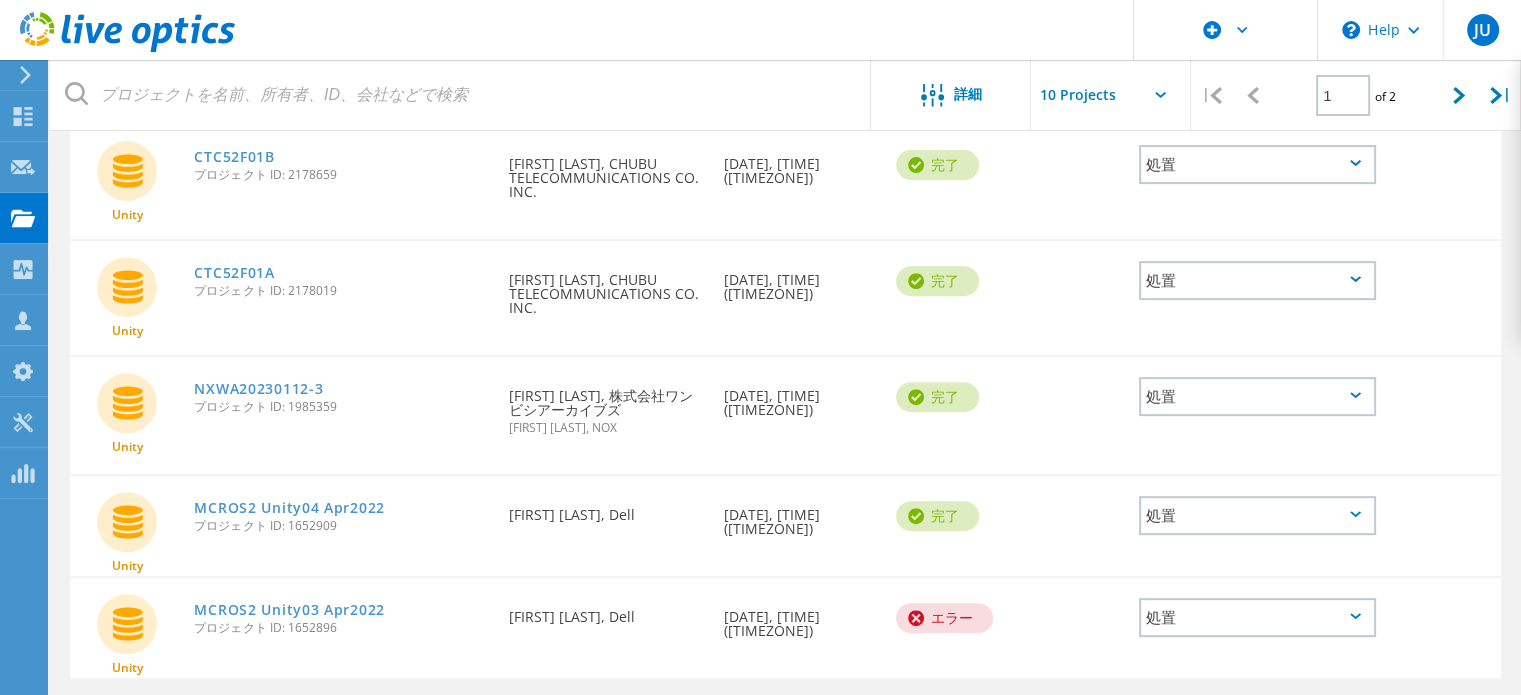 scroll, scrollTop: 800, scrollLeft: 0, axis: vertical 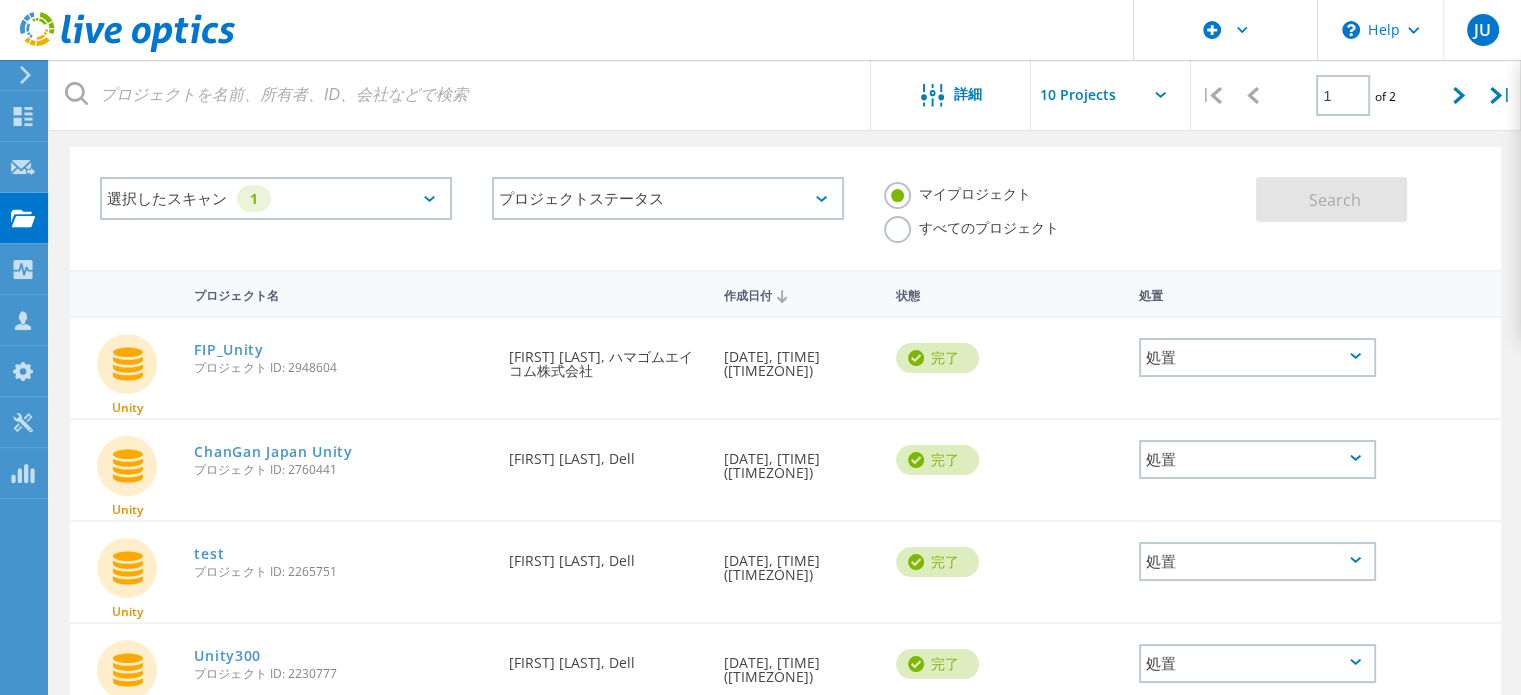 click on "すべてのプロジェクト" 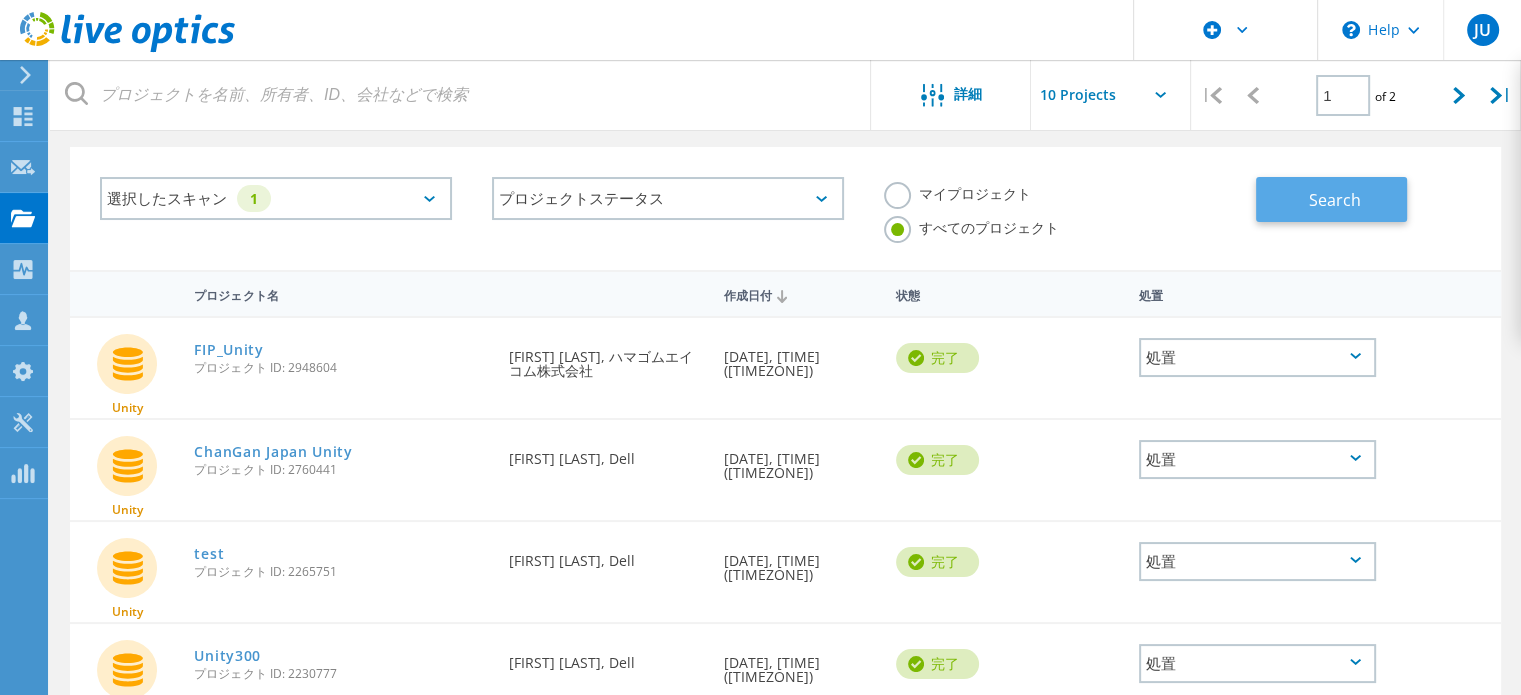 click on "Search" 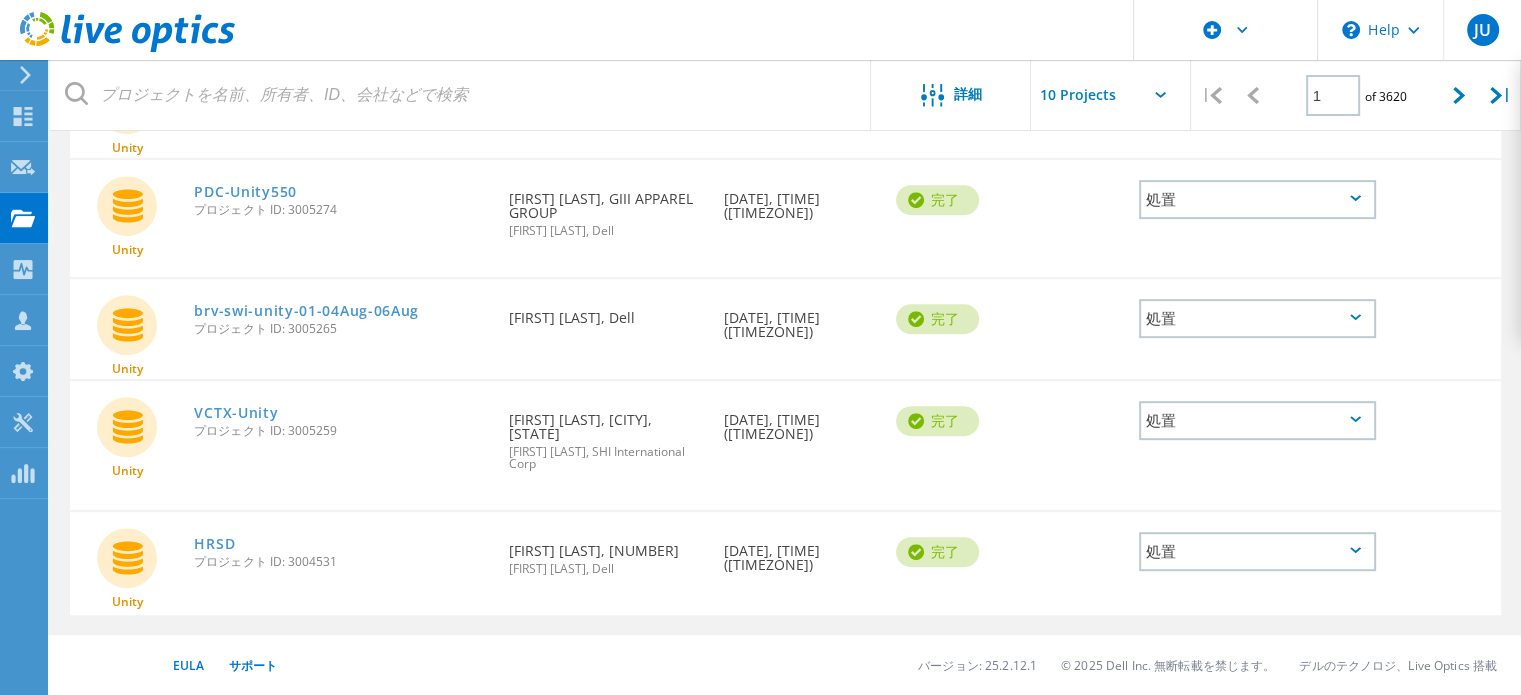 scroll, scrollTop: 872, scrollLeft: 0, axis: vertical 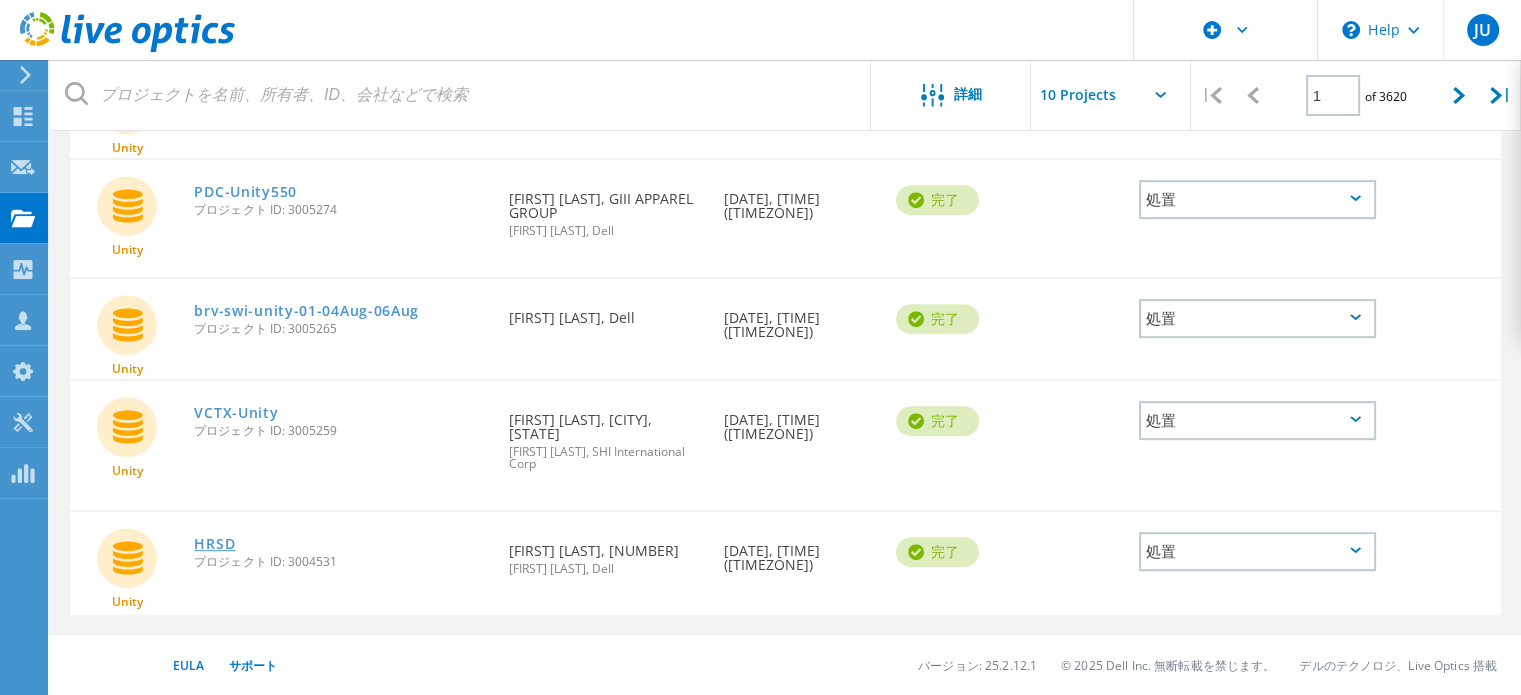 click on "HRSD" 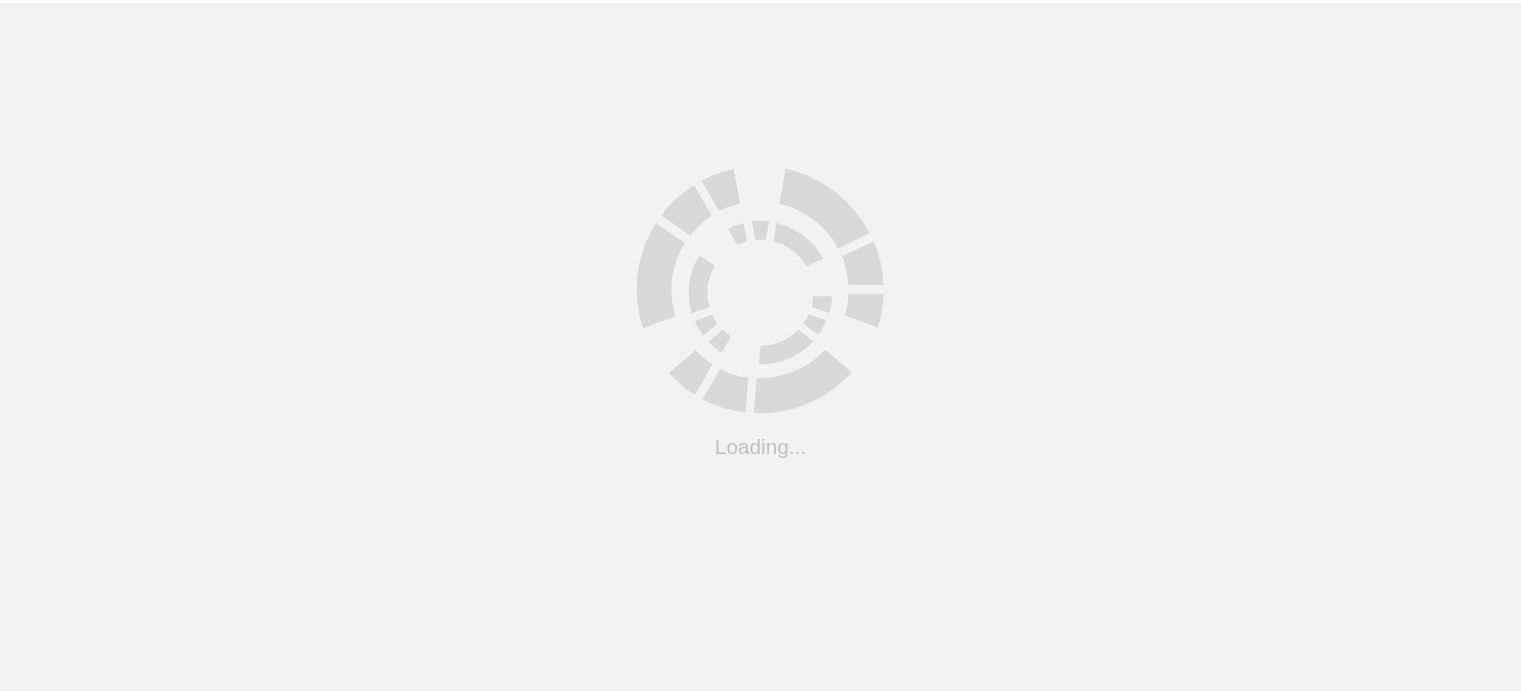 scroll, scrollTop: 0, scrollLeft: 0, axis: both 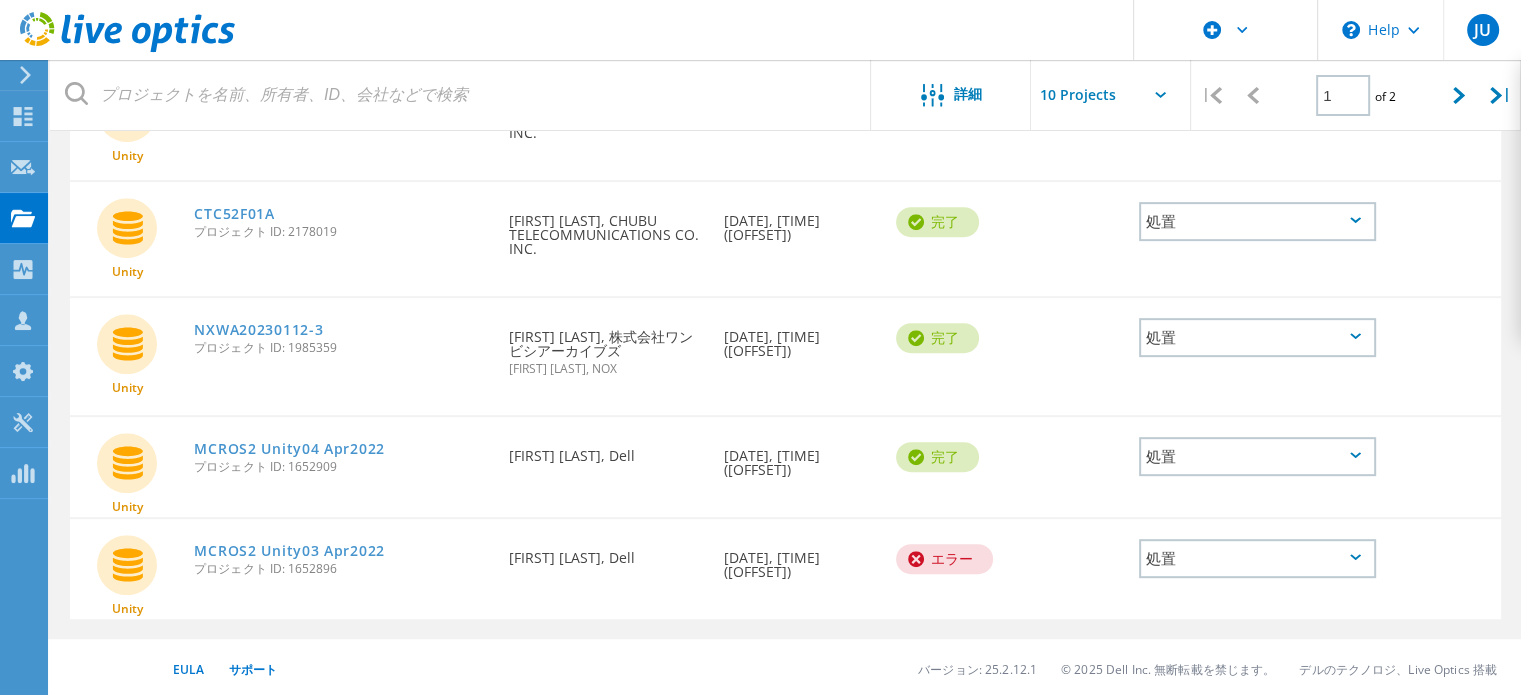 click on "プロジェクト名      作成日付   状態  処置        Unity  FIP_Unity  プロジェクト ID: 2948604  要求者  [FIRST] [LAST], [COMPANY]  作成日付  [DATE], [TIME] ([OFFSET])   完了
処置       Unity  ChanGan Japan Unity  プロジェクト ID: 2760441  要求者  [FIRST] [LAST], Dell   作成日付  [DATE], [TIME] ([OFFSET])   完了
処置       Unity  test  プロジェクト ID: 2265751  要求者  [FIRST] [LAST], Dell   作成日付  [DATE], [TIME] ([OFFSET])   完了
処置       Unity  Unity300  プロジェクト ID: 2230777  要求者  [FIRST] [LAST], Dell   作成日付  [DATE], [TIME] ([OFFSET])   完了
処置       Unity  ITSCOM-Unity-20230630  プロジェクト ID: 2192351  要求者  [FIRST] [LAST], Dell   作成日付  [DATE], [TIME] ([OFFSET])   完了
処置       Unity  CTC52F01B  プロジェクト ID: 2178659  要求者  [FIRST] [LAST], CHUBU TELECOMMUNICATIONS CO. INC.  作成日付  [DATE], [TIME] ([OFFSET])   完了" 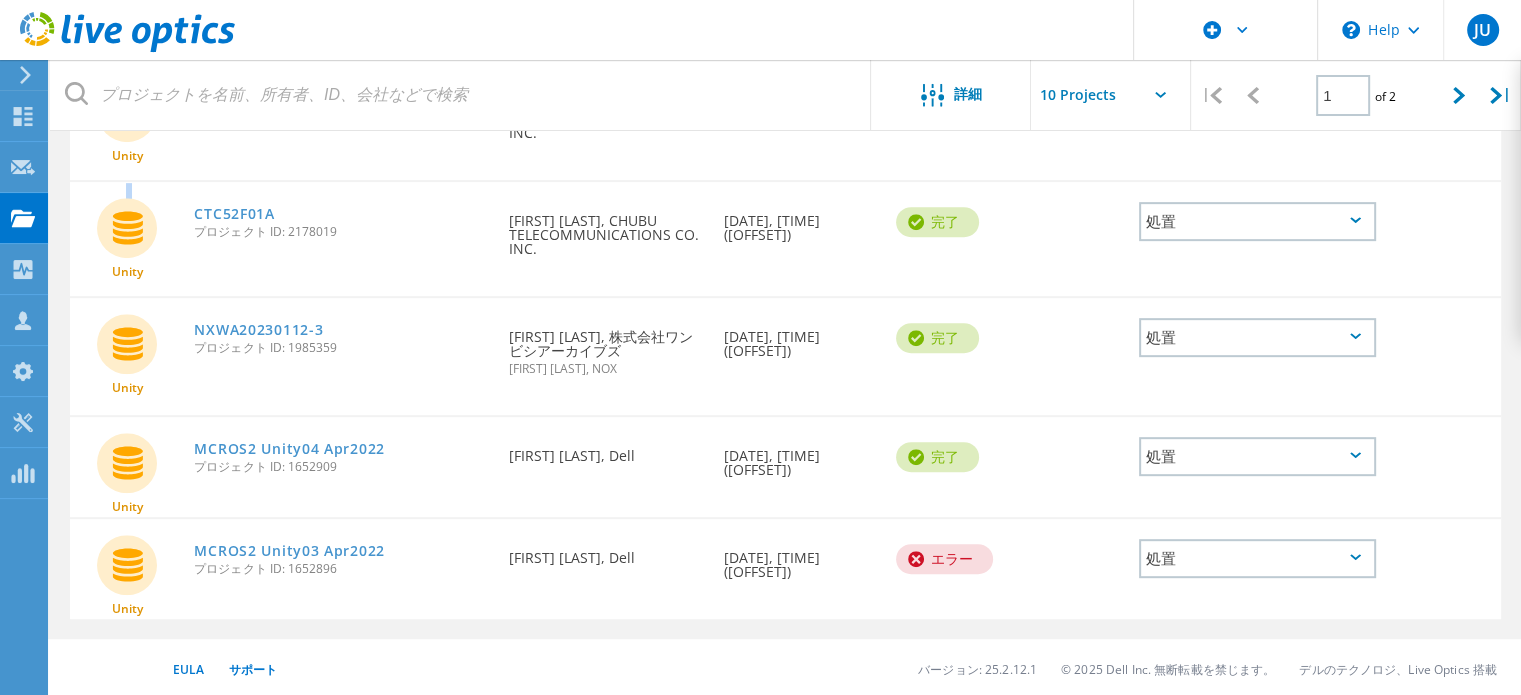click on "プロジェクト名      作成日付   状態  処置        Unity  FIP_Unity  プロジェクト ID: 2948604  要求者  [FIRST] [LAST], [COMPANY]  作成日付  [DATE], [TIME] ([OFFSET])   完了
処置       Unity  ChanGan Japan Unity  プロジェクト ID: 2760441  要求者  [FIRST] [LAST], Dell   作成日付  [DATE], [TIME] ([OFFSET])   完了
処置       Unity  test  プロジェクト ID: 2265751  要求者  [FIRST] [LAST], Dell   作成日付  [DATE], [TIME] ([OFFSET])   完了
処置       Unity  Unity300  プロジェクト ID: 2230777  要求者  [FIRST] [LAST], Dell   作成日付  [DATE], [TIME] ([OFFSET])   完了
処置       Unity  ITSCOM-Unity-20230630  プロジェクト ID: 2192351  要求者  [FIRST] [LAST], Dell   作成日付  [DATE], [TIME] ([OFFSET])   完了
処置       Unity  CTC52F01B  プロジェクト ID: 2178659  要求者  [FIRST] [LAST], CHUBU TELECOMMUNICATIONS CO. INC.  作成日付  [DATE], [TIME] ([OFFSET])   完了" 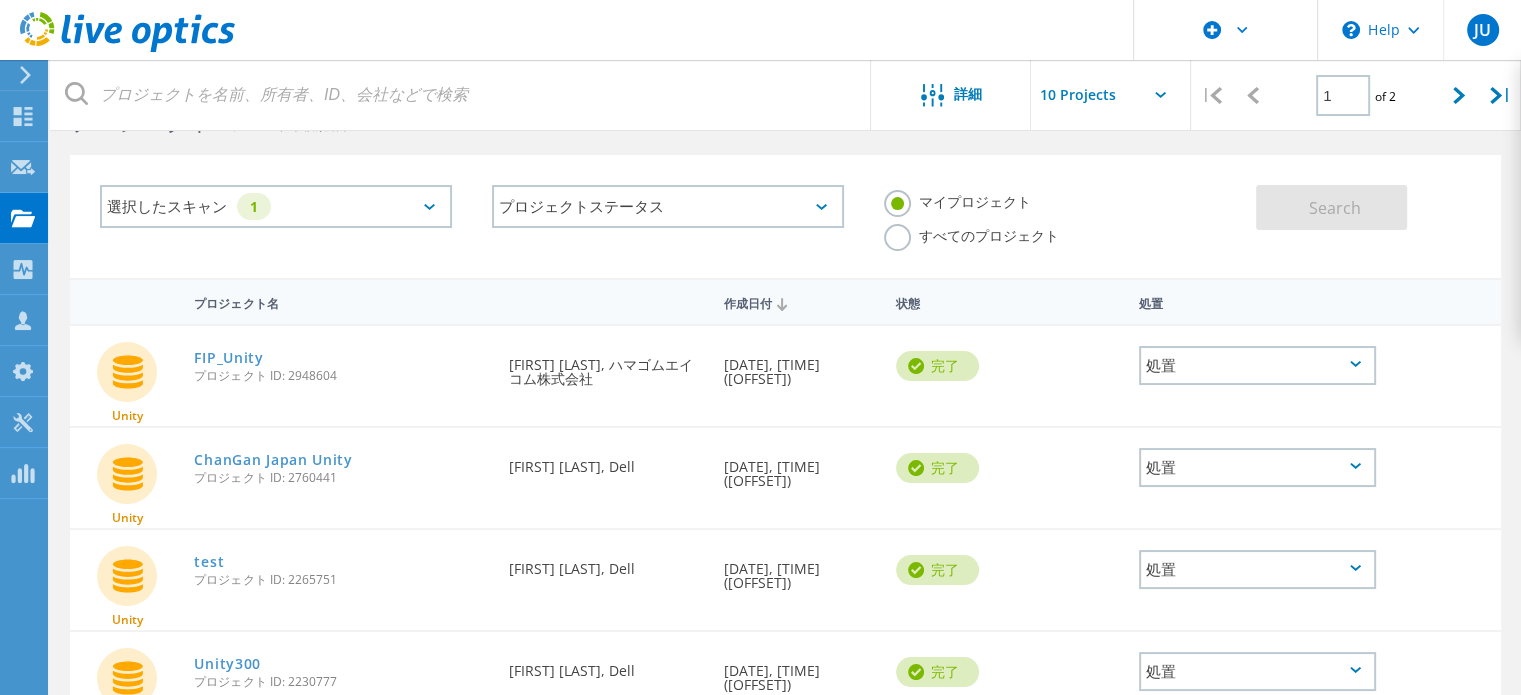 scroll, scrollTop: 0, scrollLeft: 0, axis: both 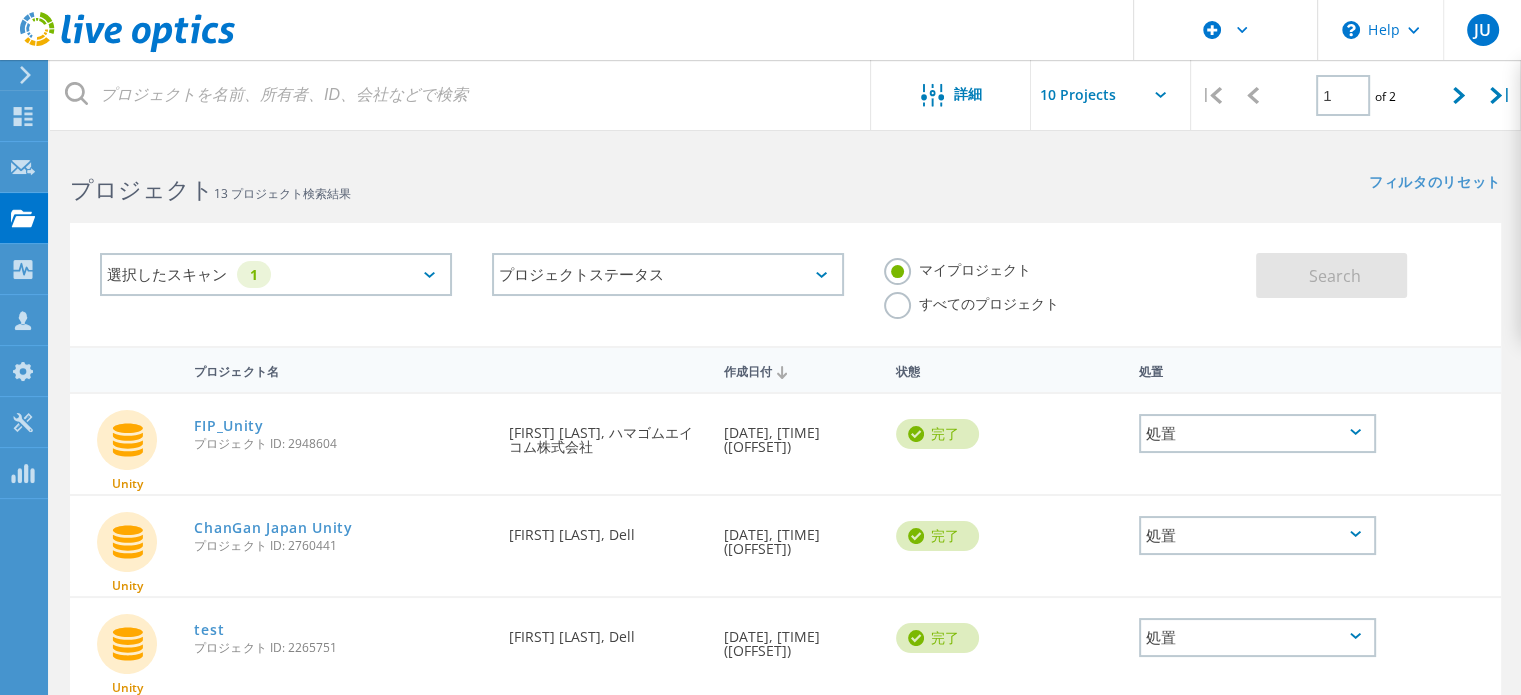 click on "すべてのプロジェクト" 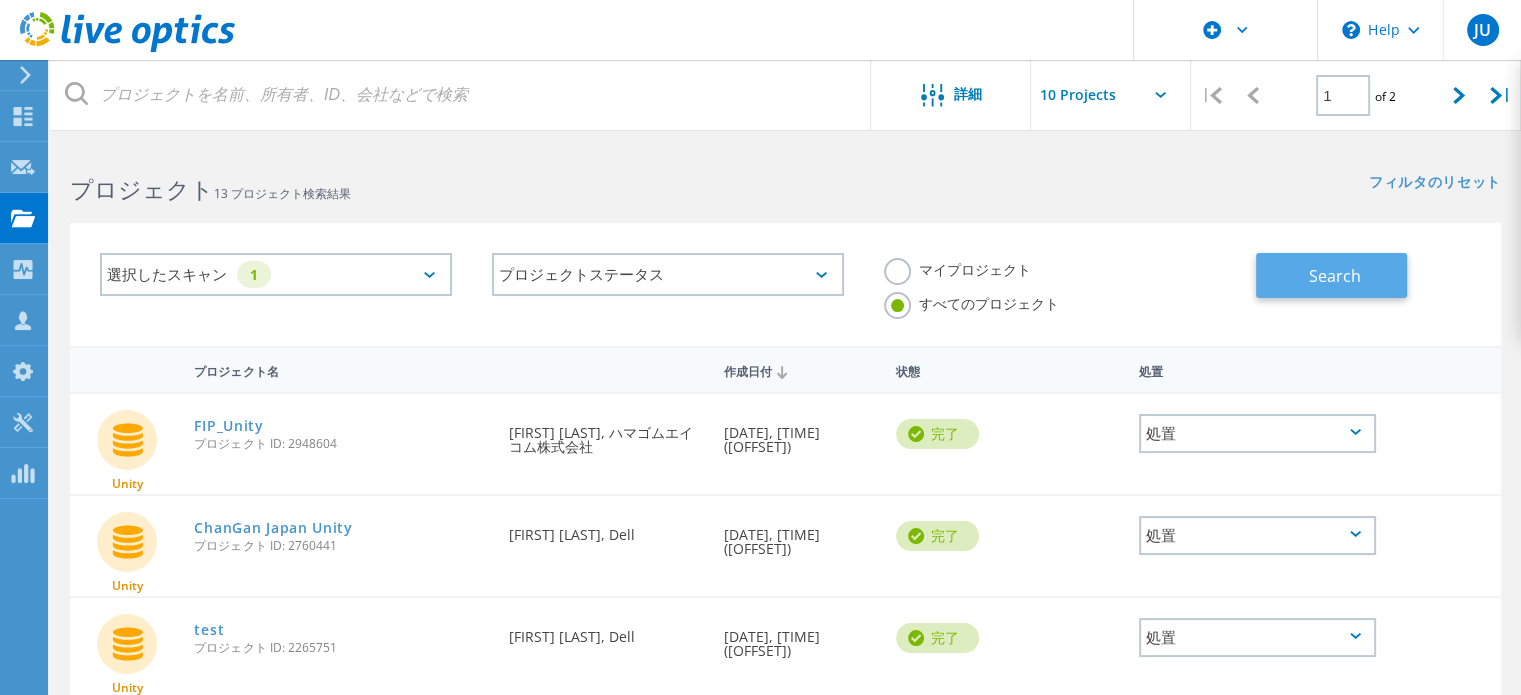 click on "Search" 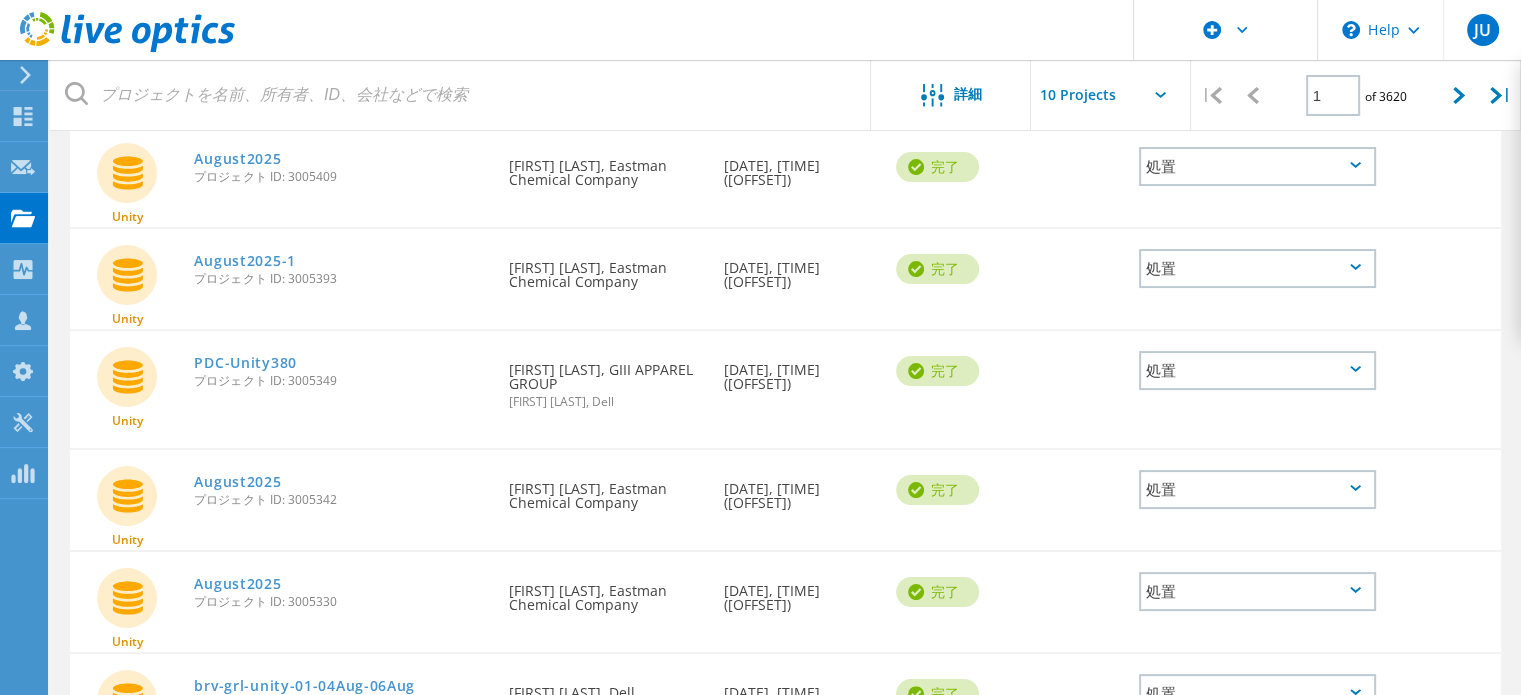 scroll, scrollTop: 872, scrollLeft: 0, axis: vertical 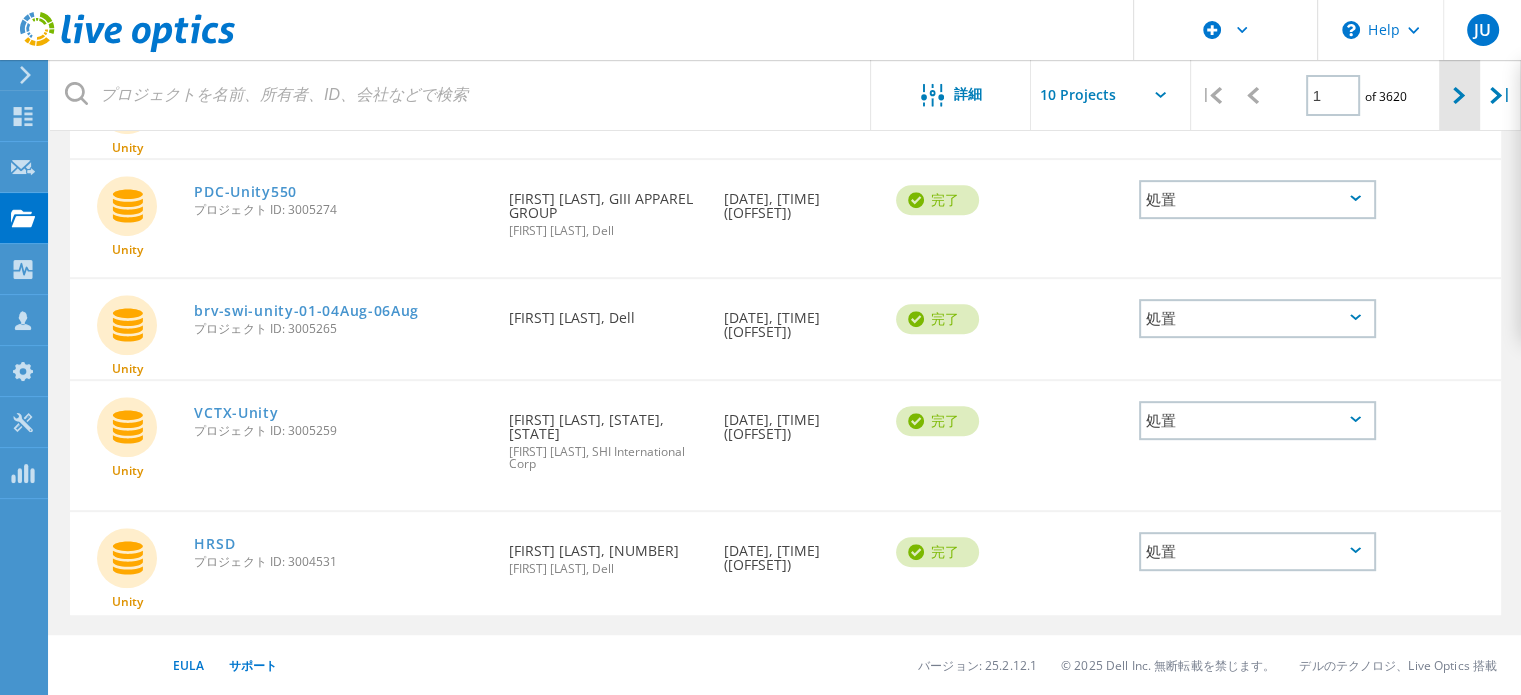 click 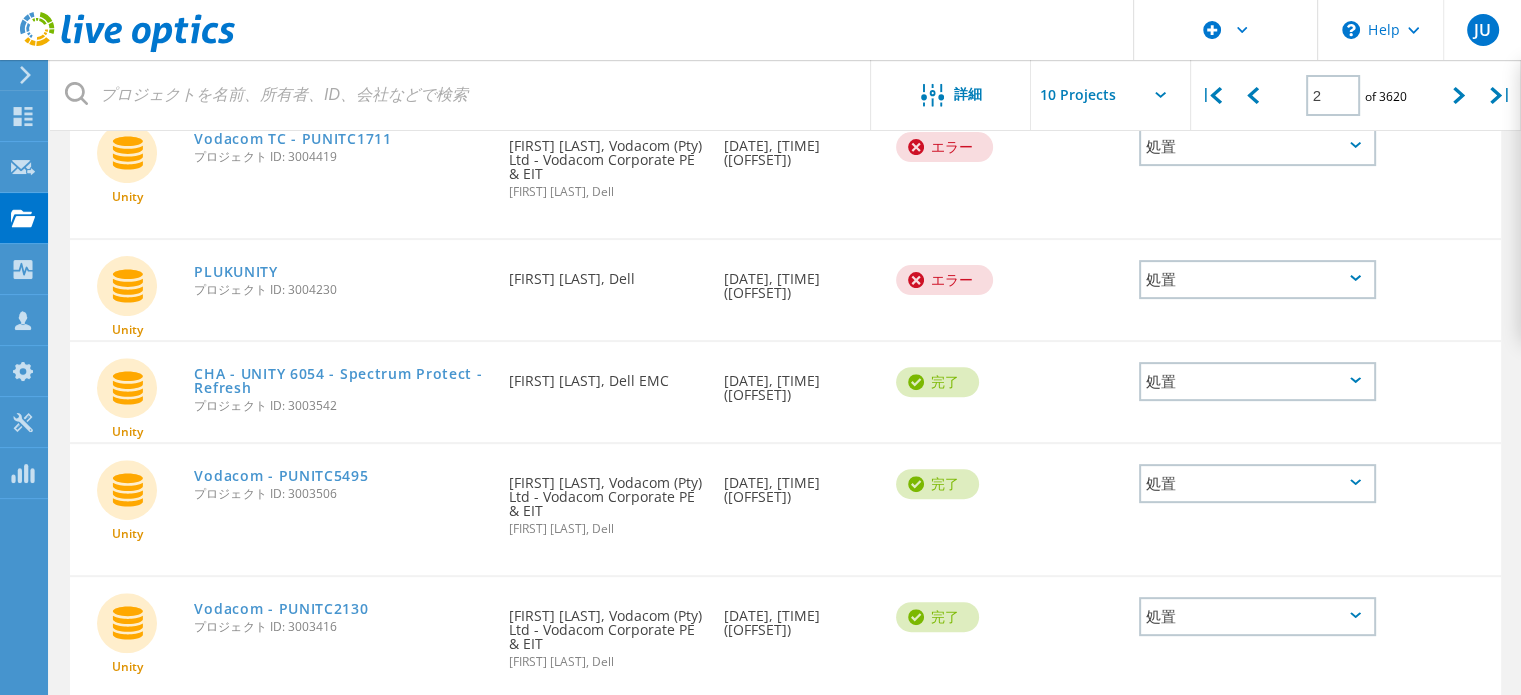 scroll, scrollTop: 672, scrollLeft: 0, axis: vertical 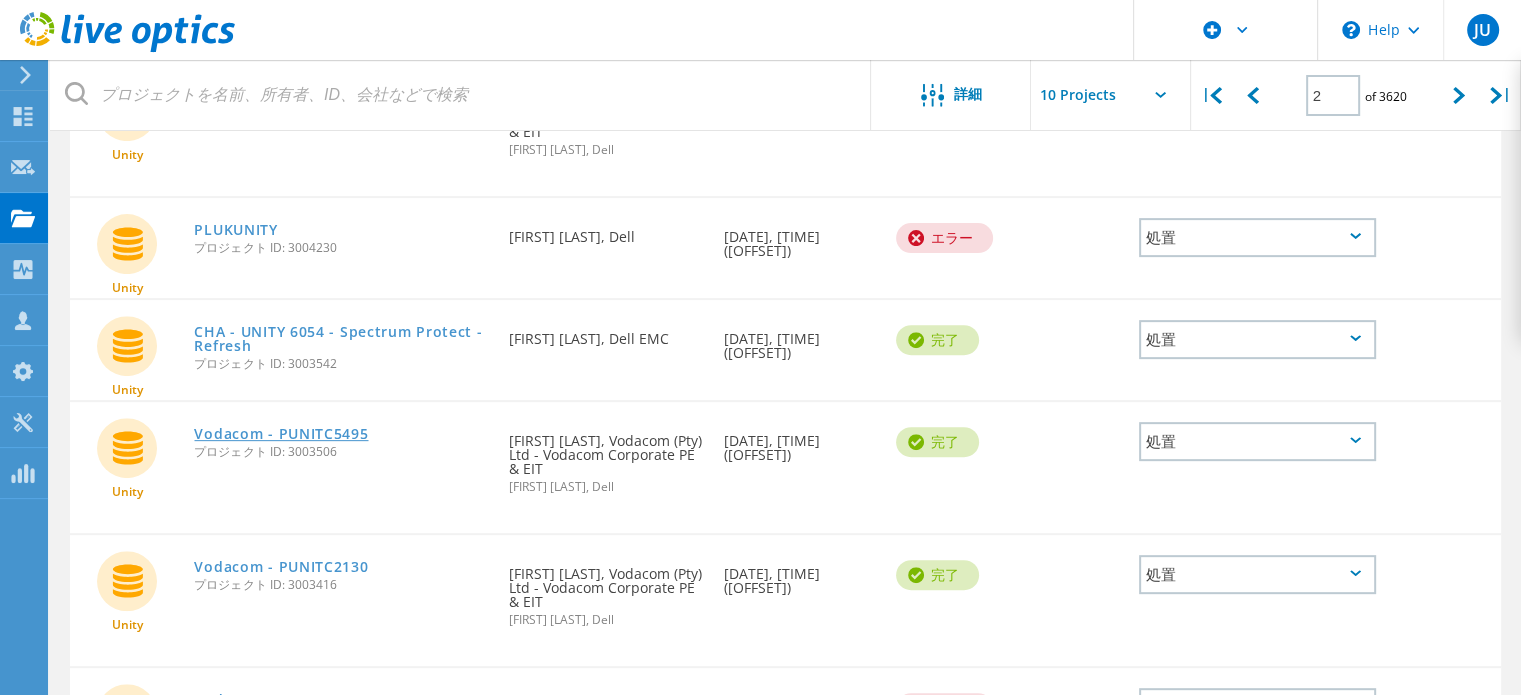 click on "Vodacom - PUNITC5495" 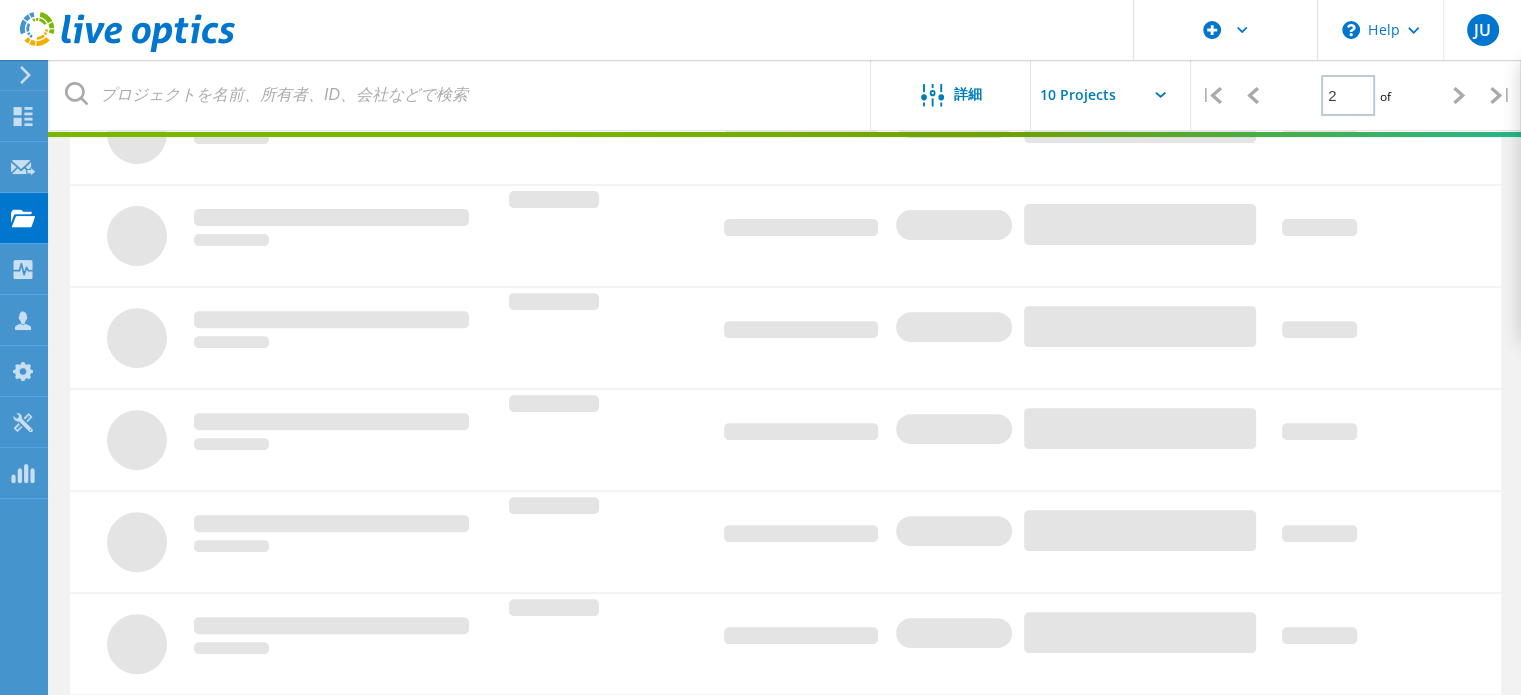 scroll, scrollTop: 251, scrollLeft: 0, axis: vertical 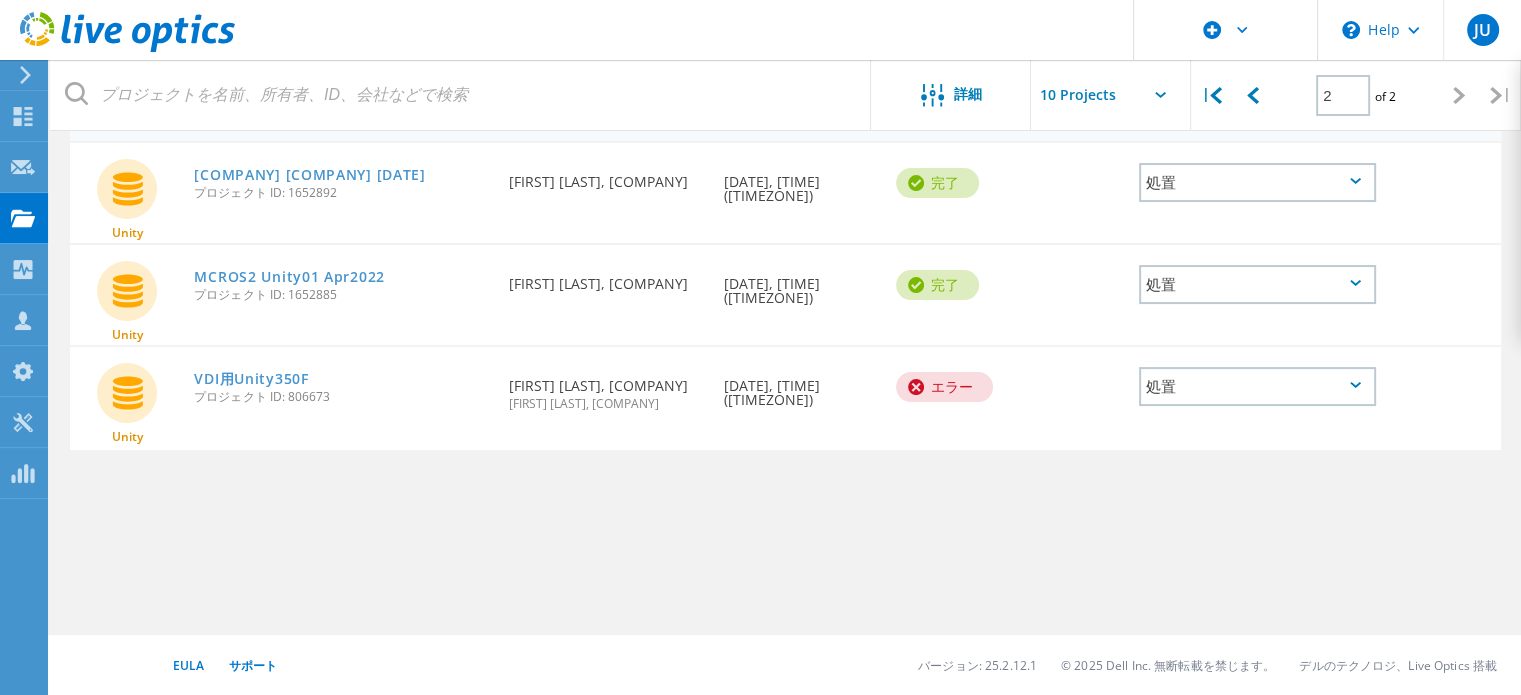 click 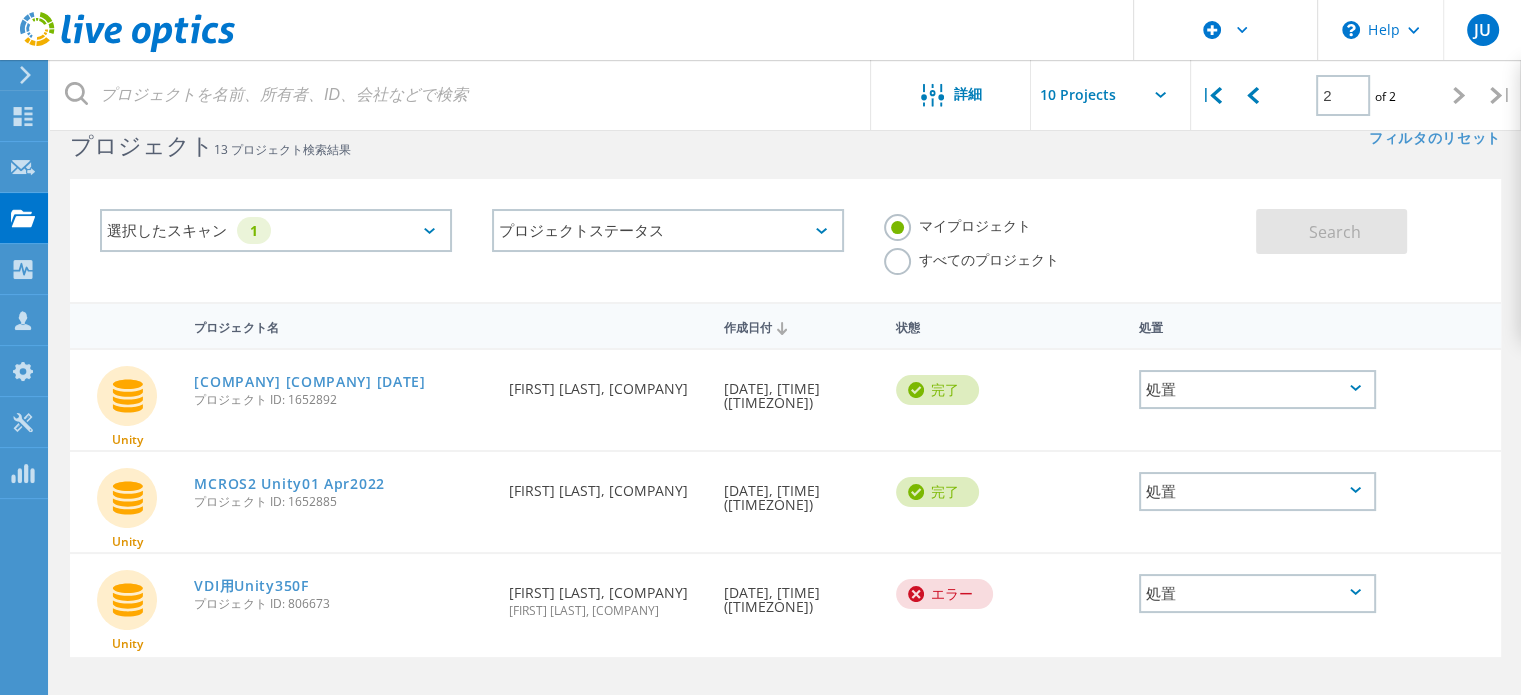 scroll, scrollTop: 0, scrollLeft: 0, axis: both 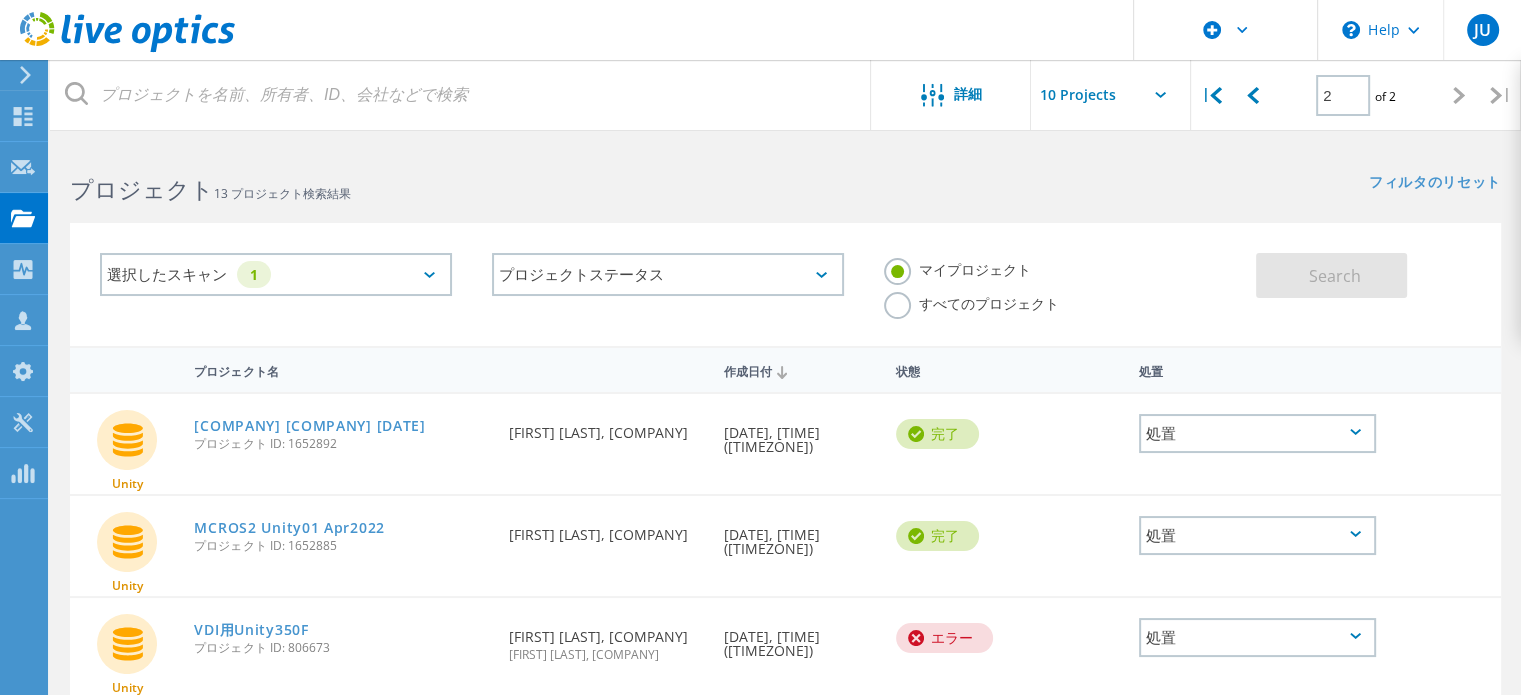 drag, startPoint x: 897, startPoint y: 303, endPoint x: 1093, endPoint y: 277, distance: 197.71696 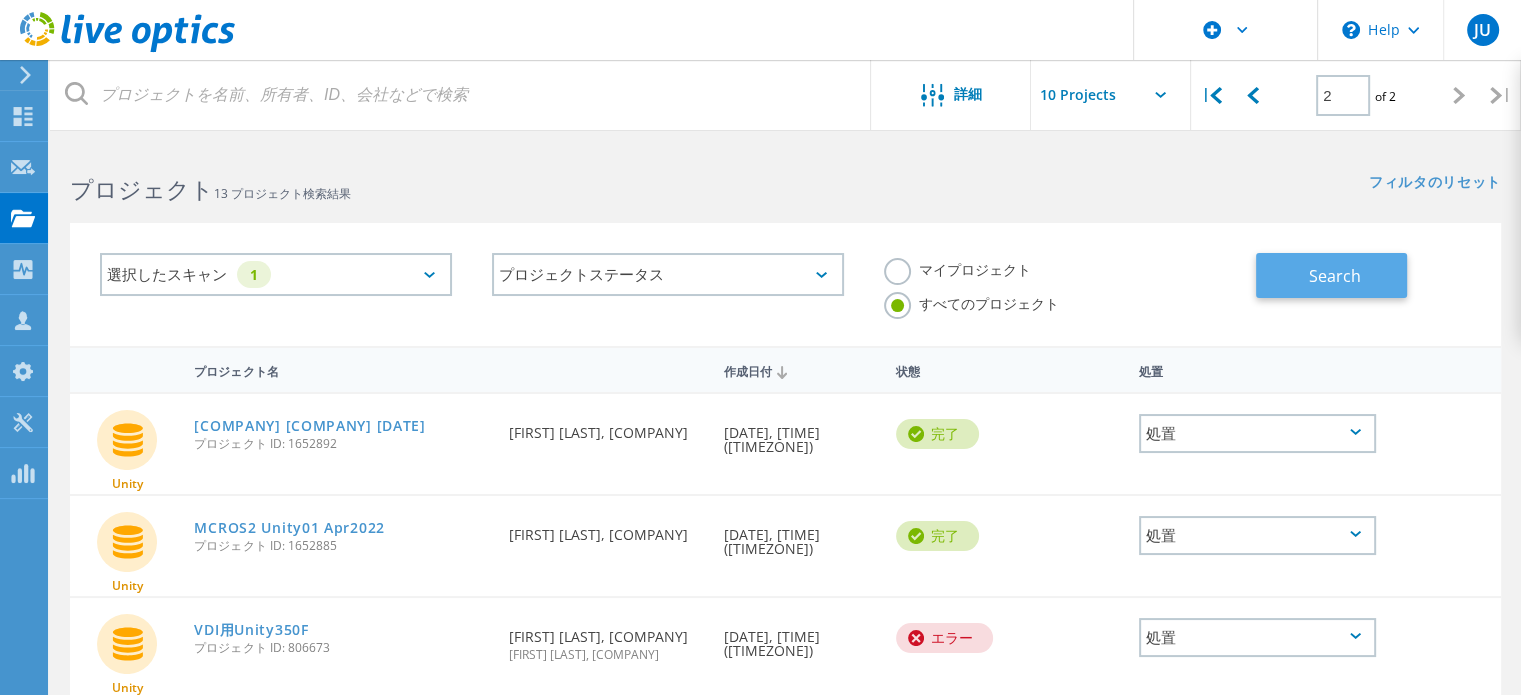 click on "Search" 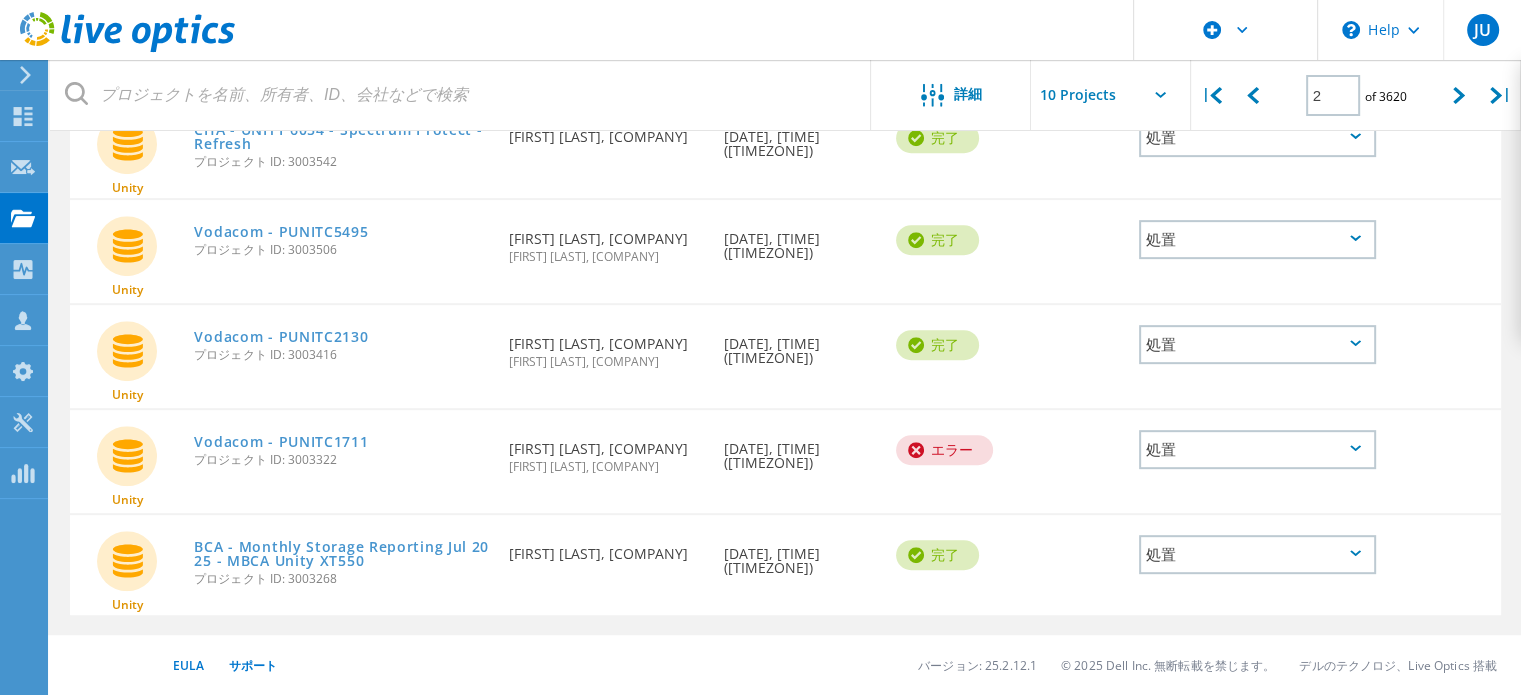 scroll, scrollTop: 968, scrollLeft: 0, axis: vertical 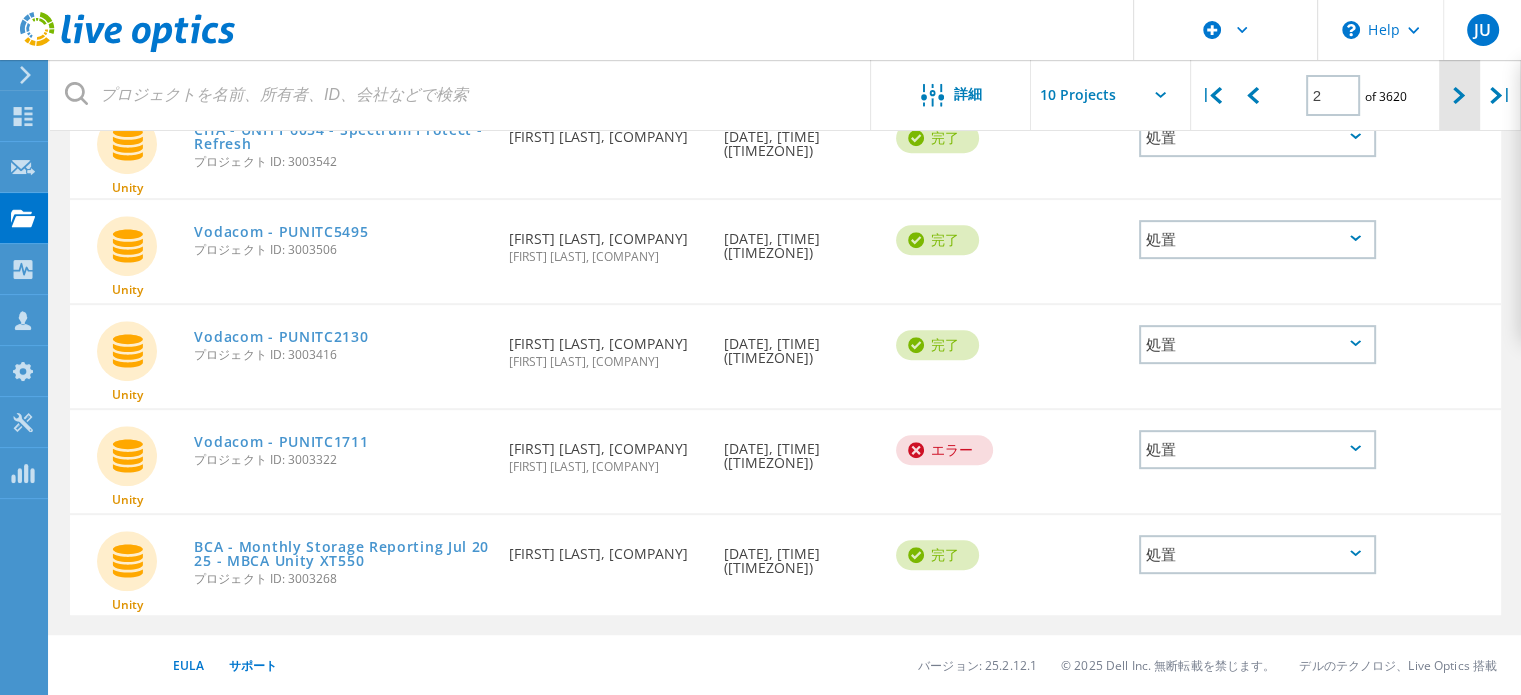 drag, startPoint x: 1465, startPoint y: 91, endPoint x: 1451, endPoint y: 96, distance: 14.866069 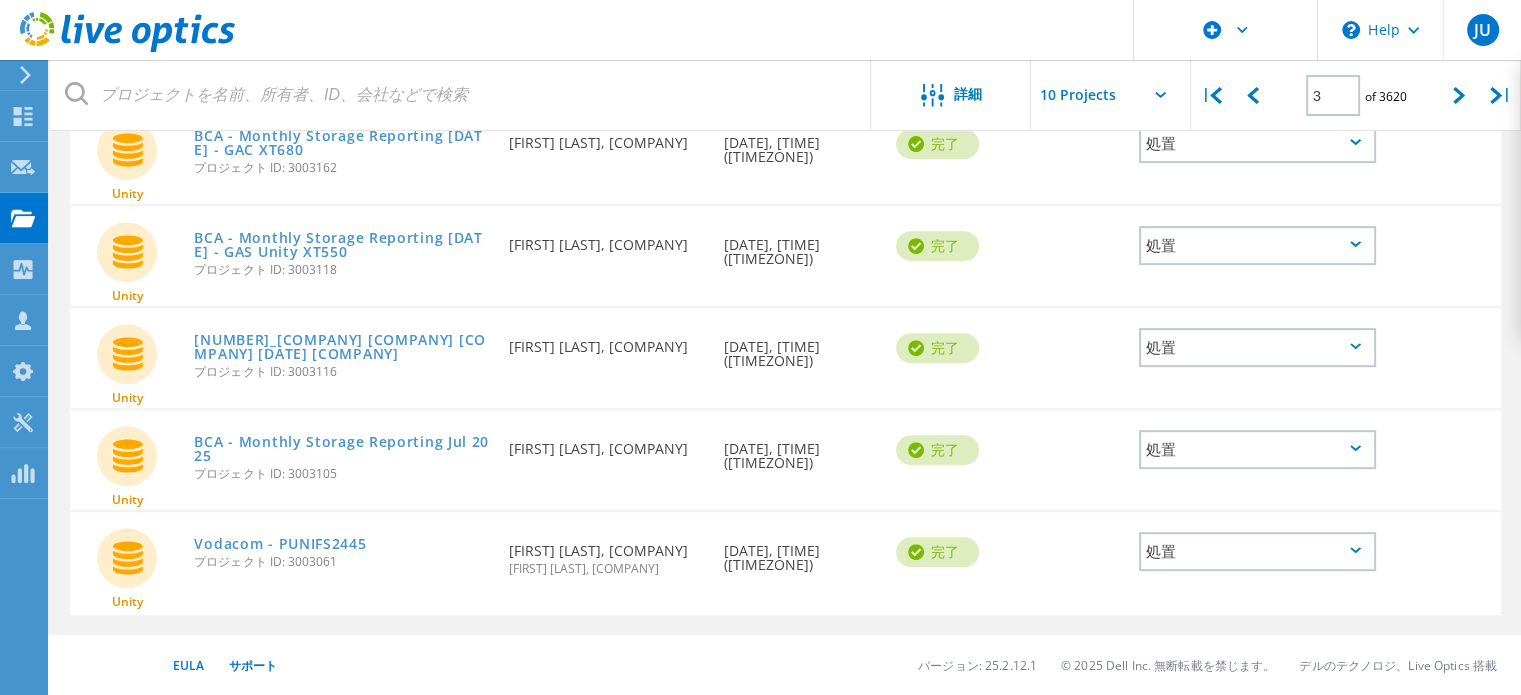 scroll, scrollTop: 890, scrollLeft: 0, axis: vertical 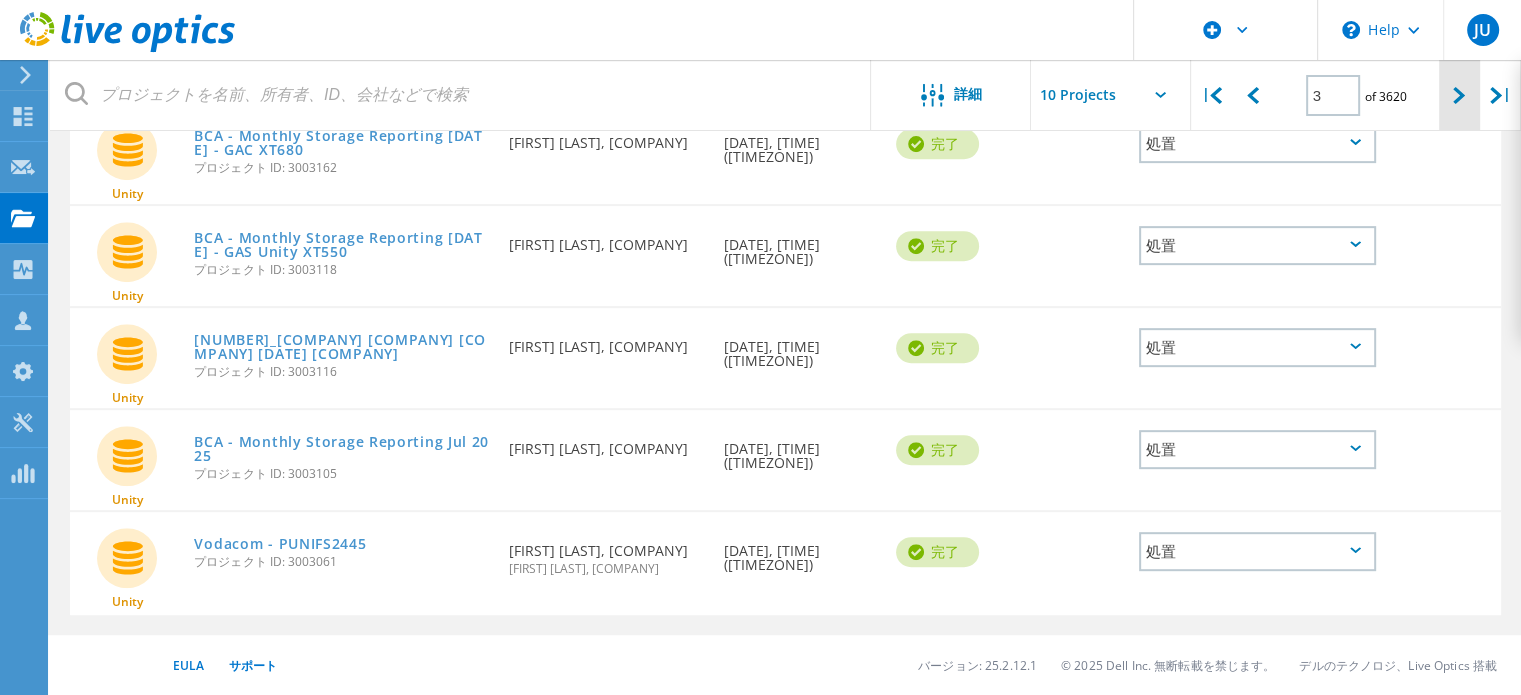 click 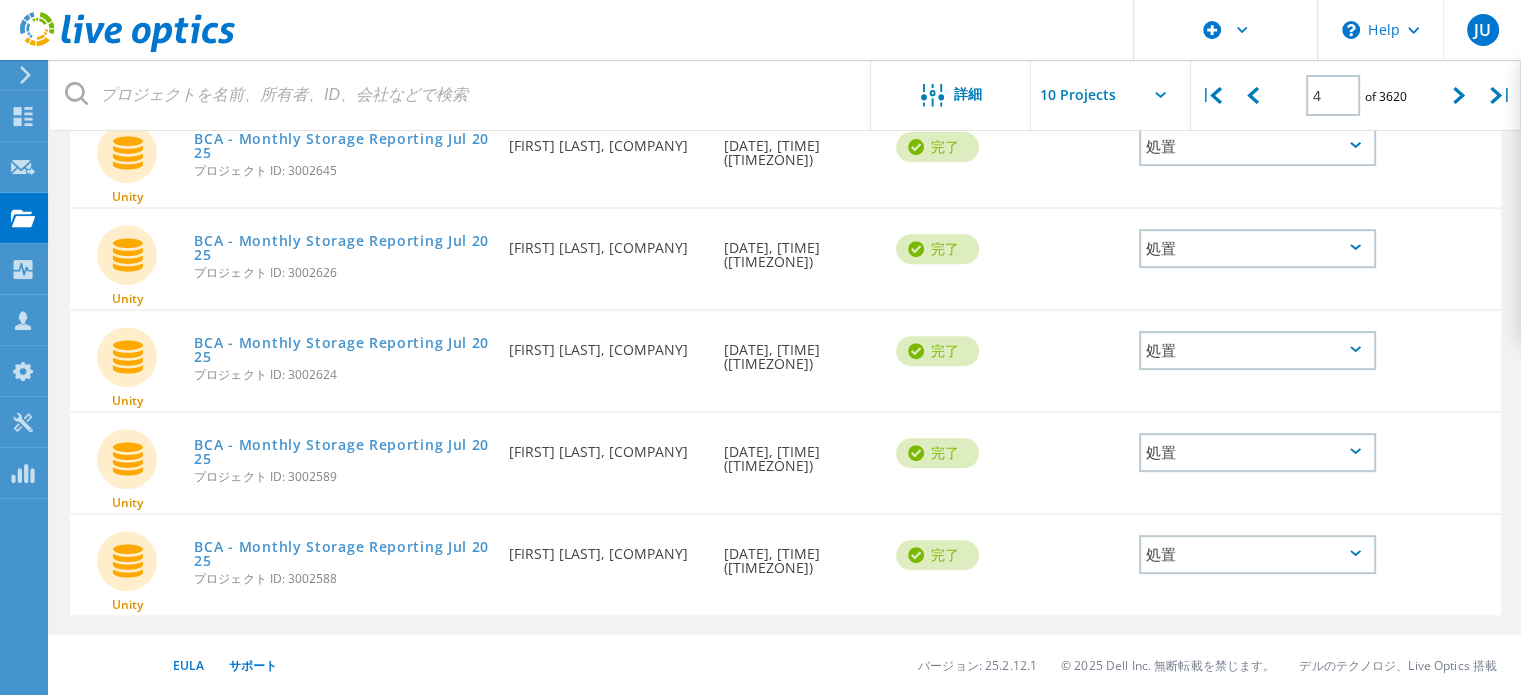 scroll, scrollTop: 824, scrollLeft: 0, axis: vertical 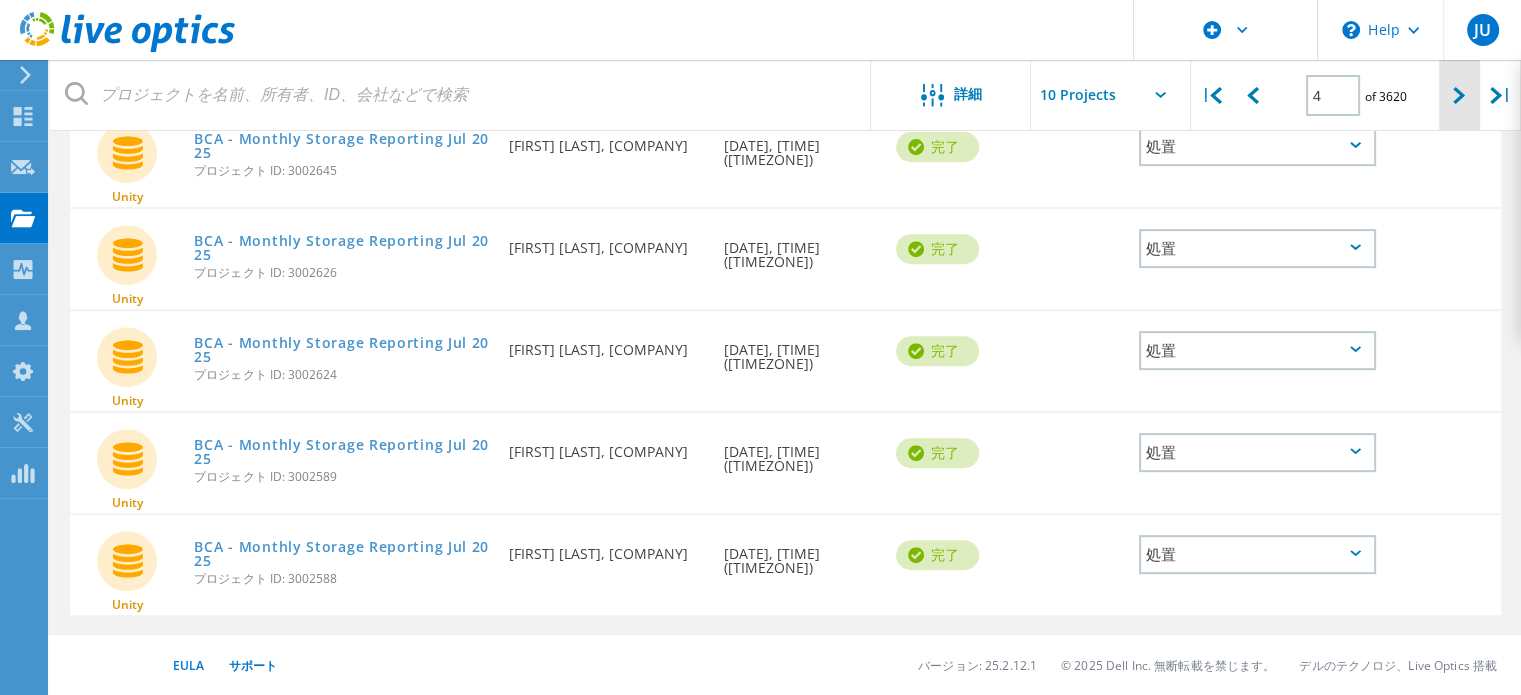click 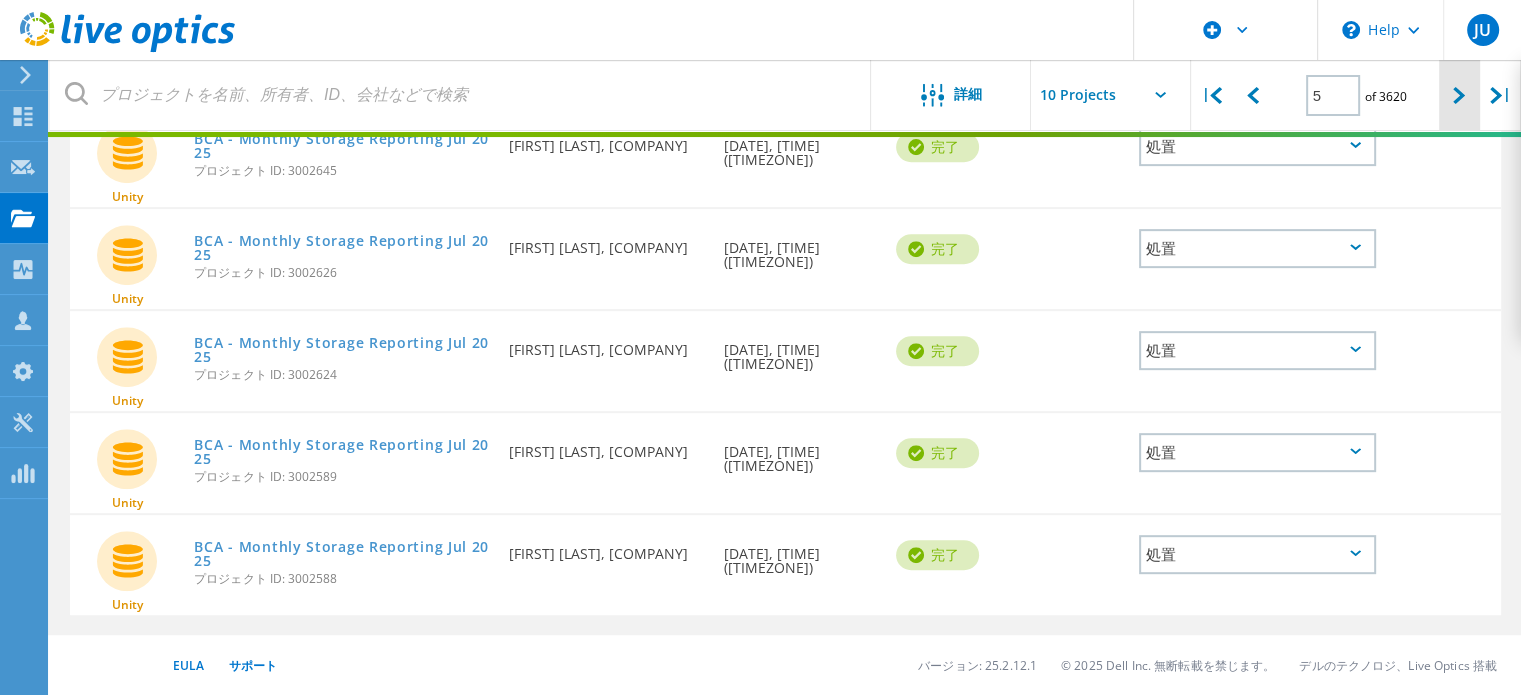 scroll, scrollTop: 862, scrollLeft: 0, axis: vertical 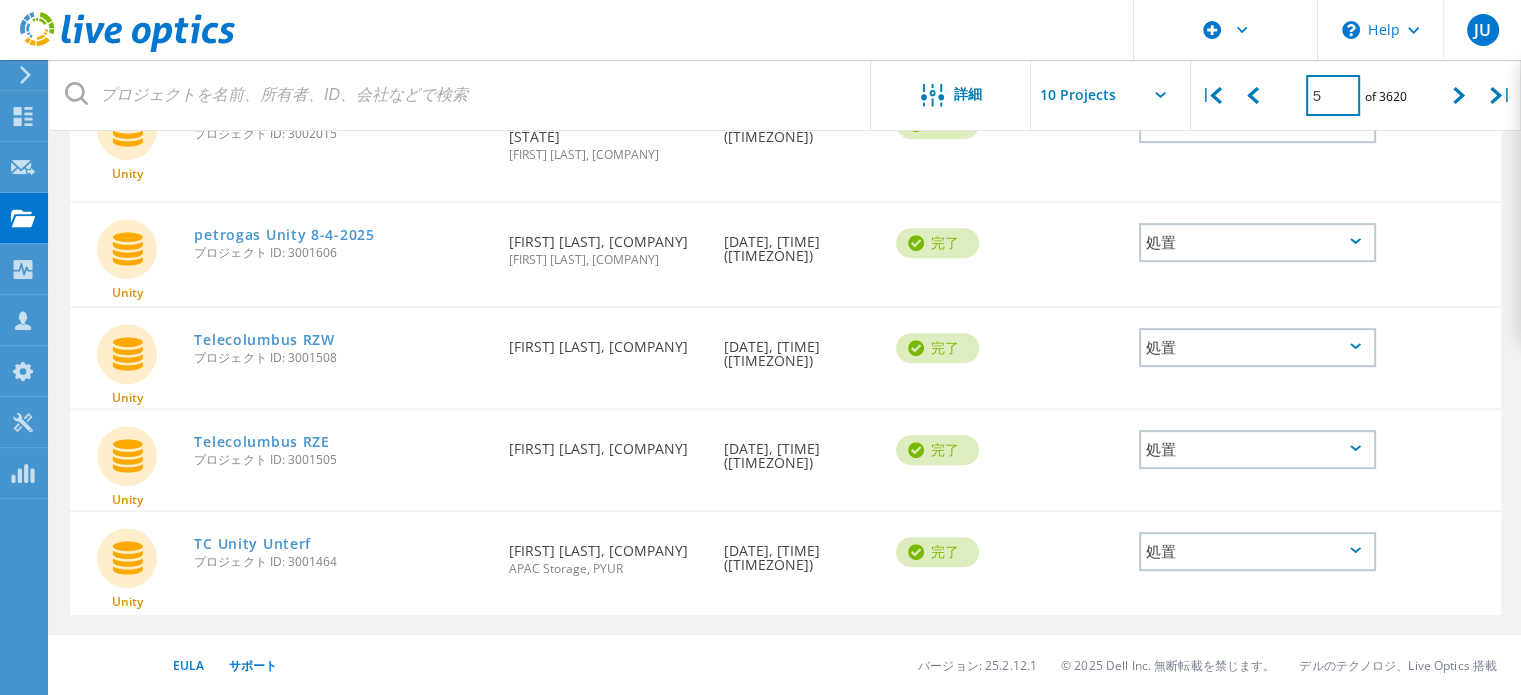 drag, startPoint x: 1341, startPoint y: 95, endPoint x: 1278, endPoint y: 95, distance: 63 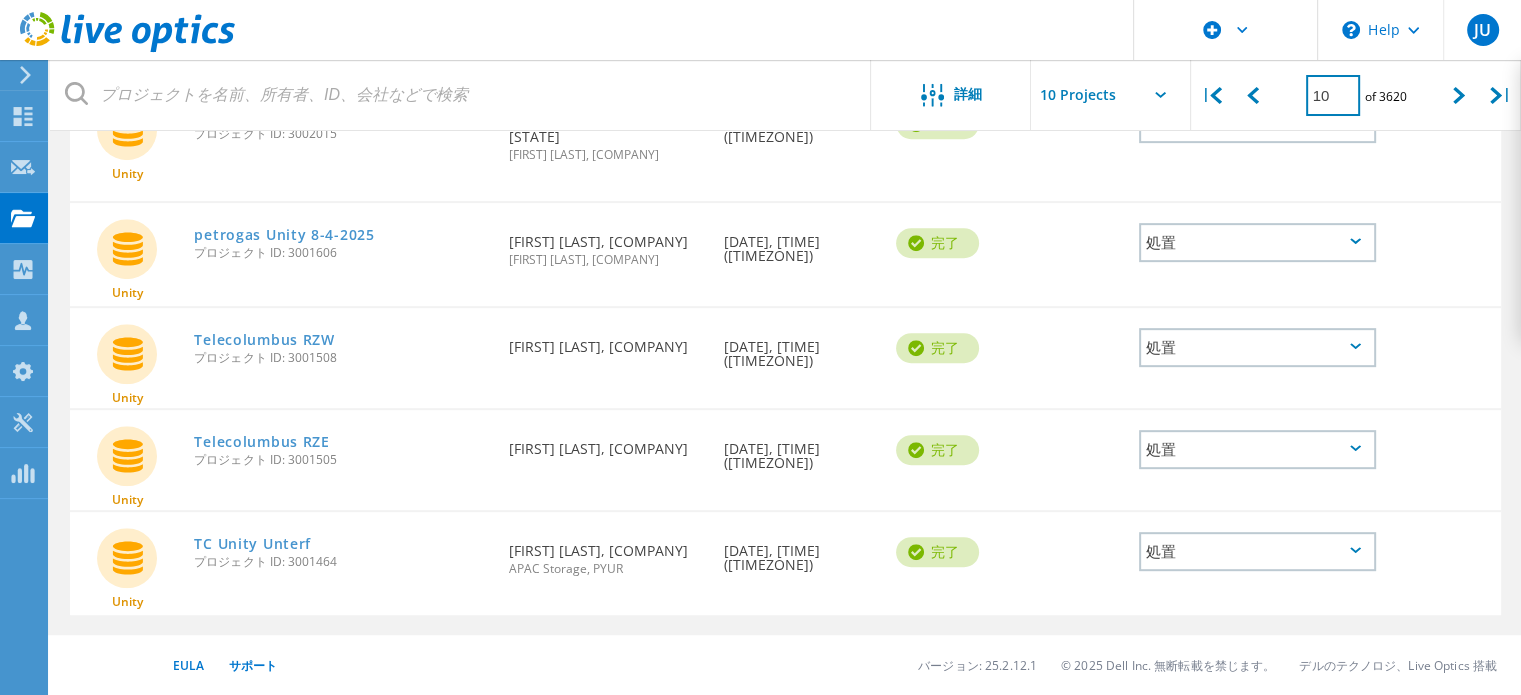 type on "10" 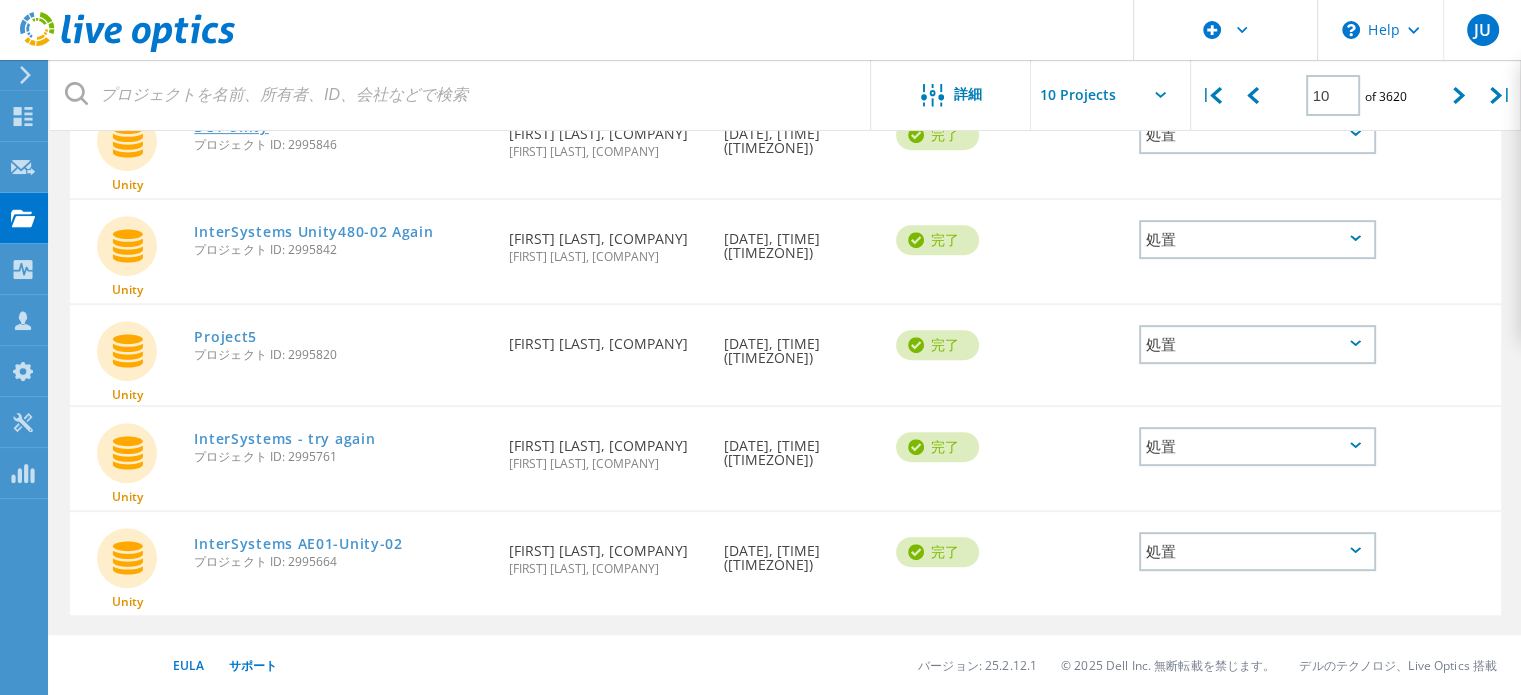 click on "DC1 Unity" 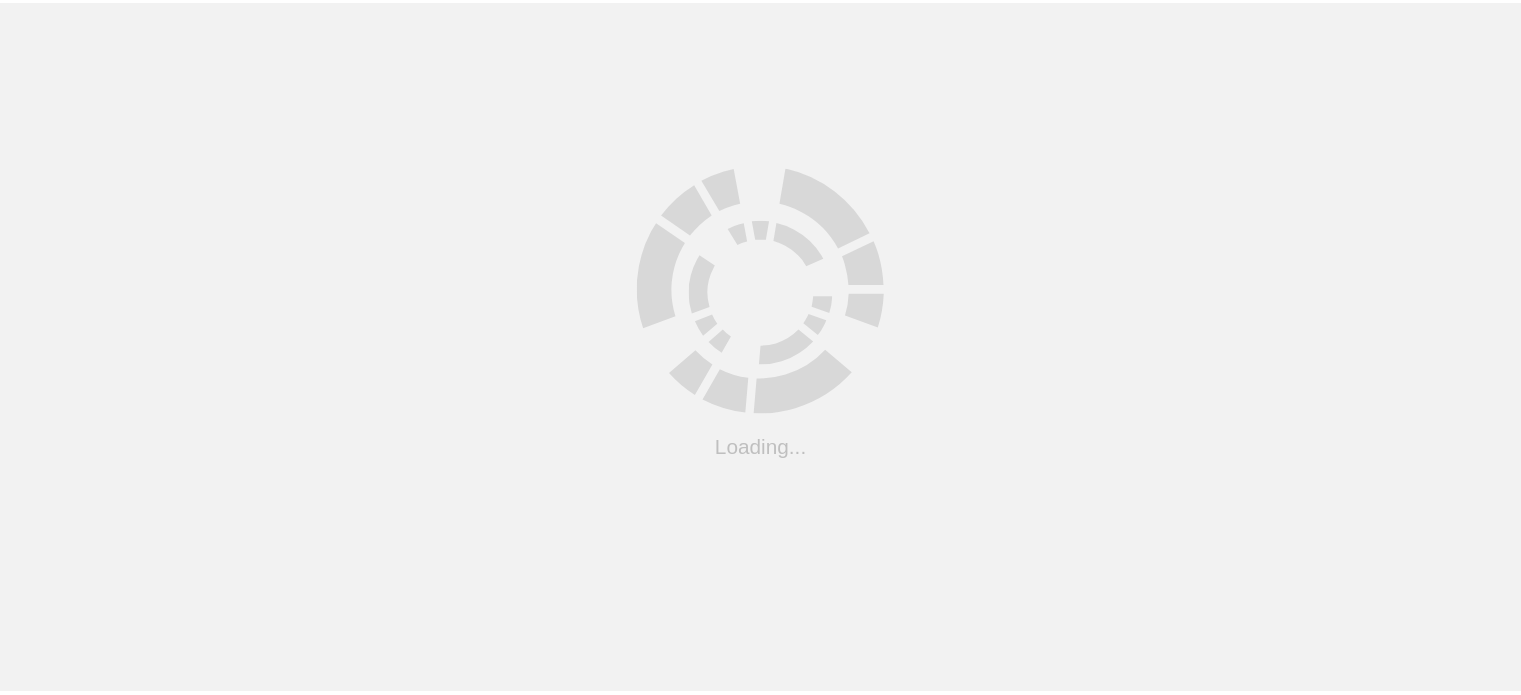 scroll, scrollTop: 0, scrollLeft: 0, axis: both 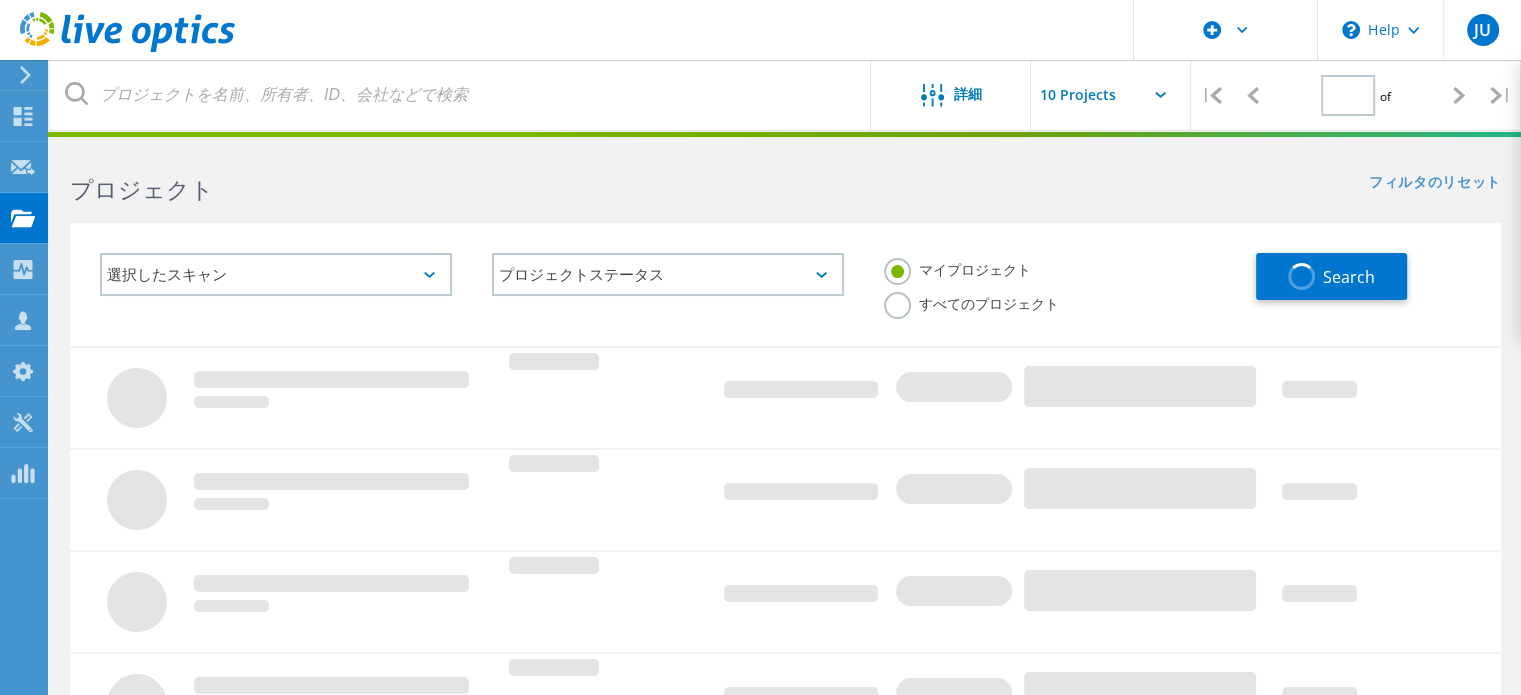 type on "1" 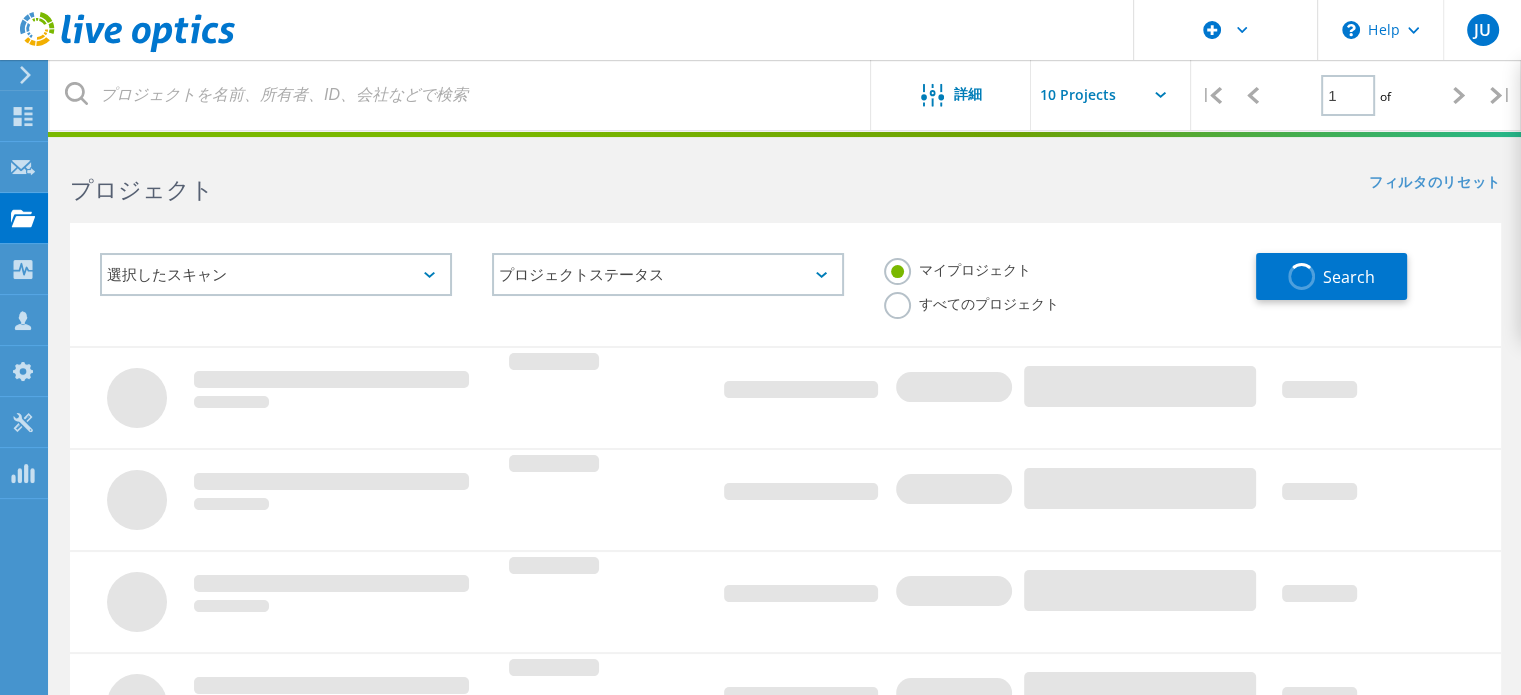 scroll, scrollTop: 251, scrollLeft: 0, axis: vertical 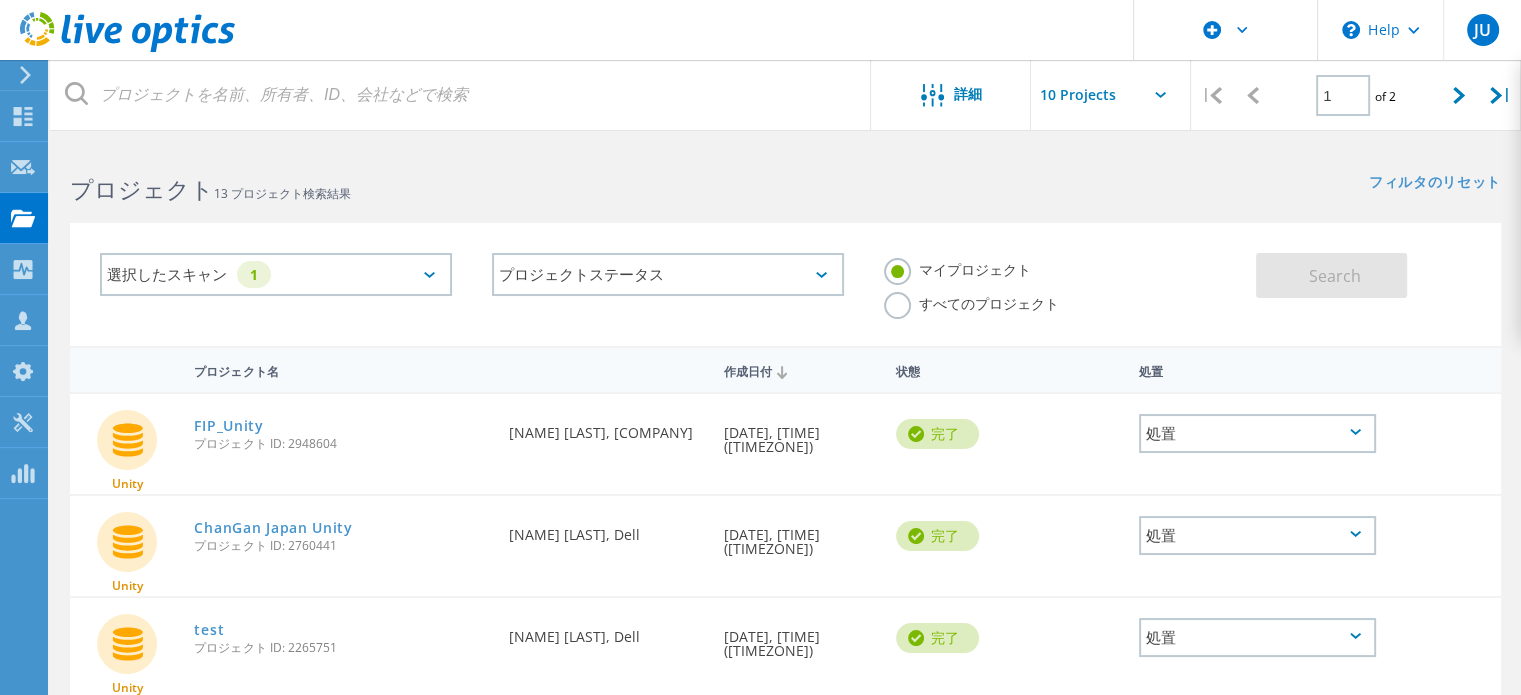 click on "すべてのプロジェクト" 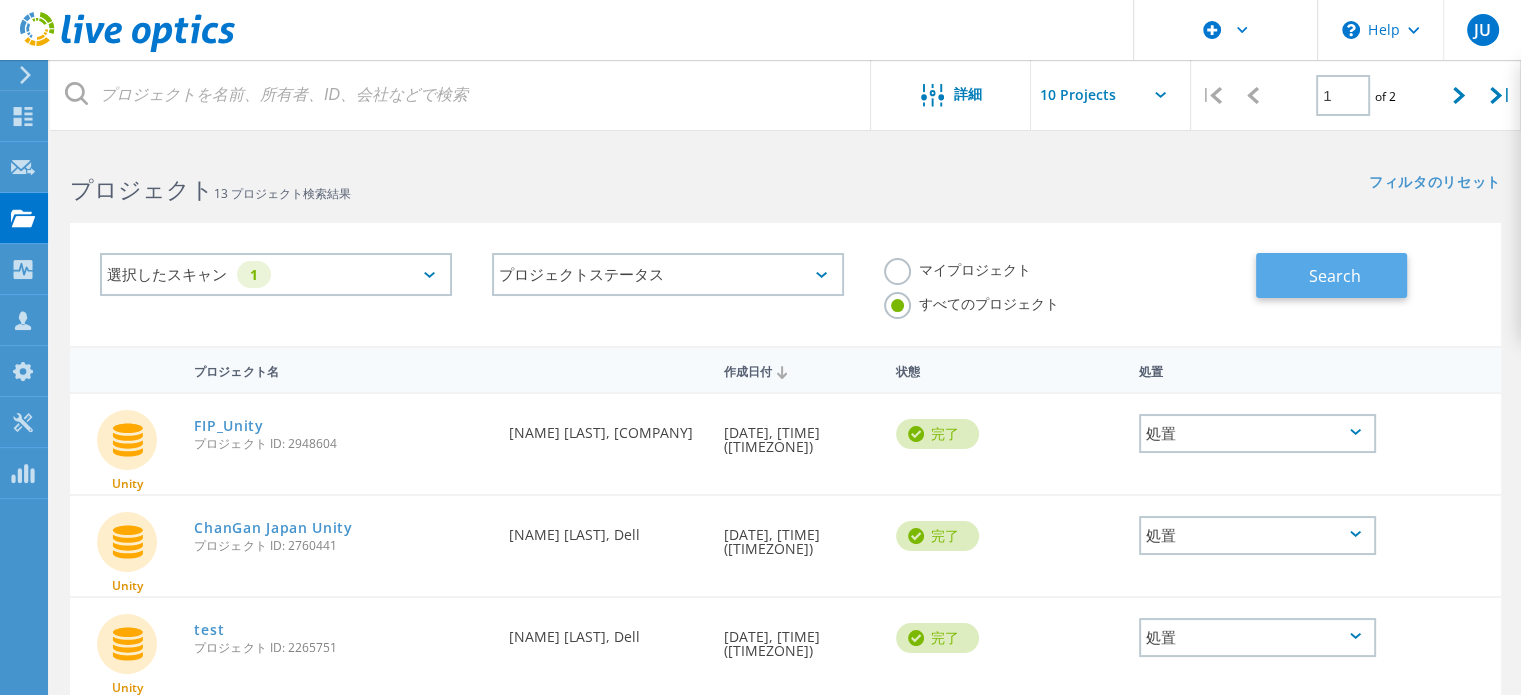 click on "Search" 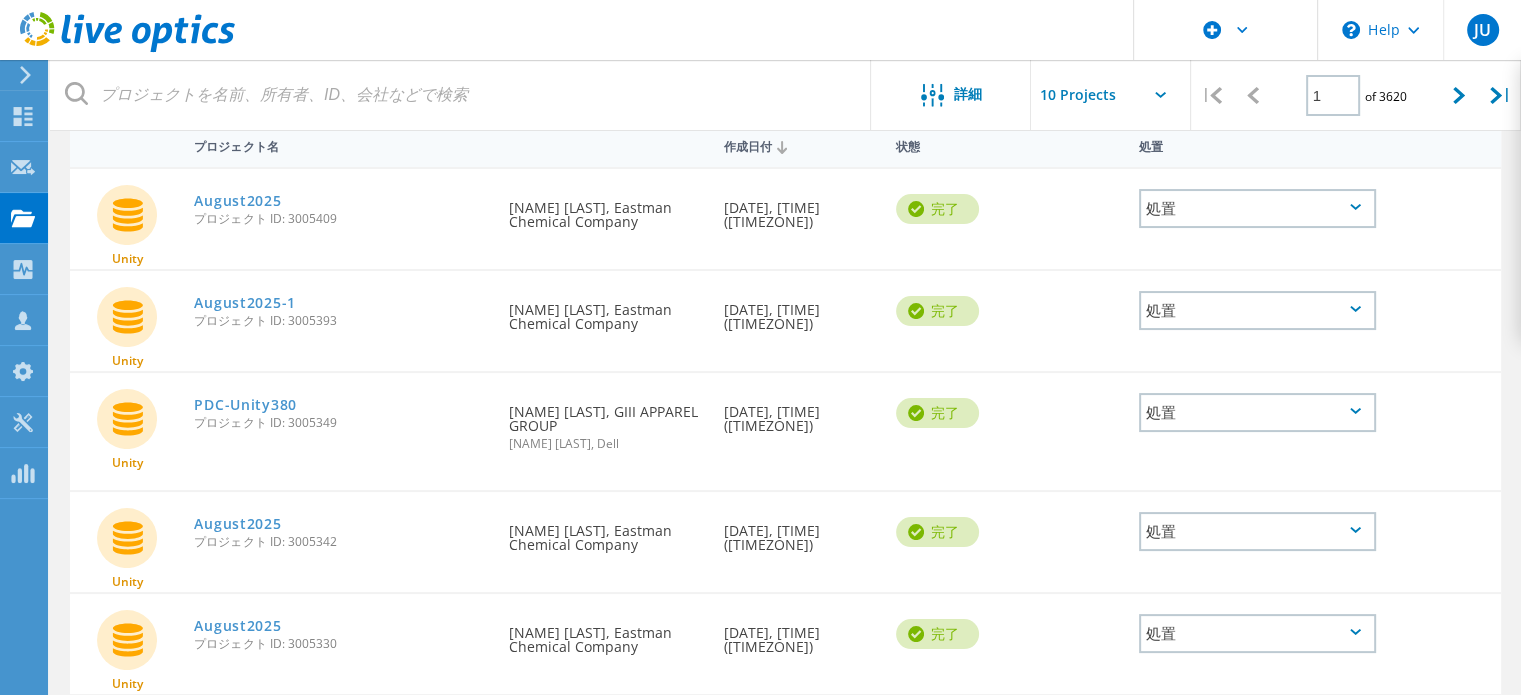 scroll, scrollTop: 0, scrollLeft: 0, axis: both 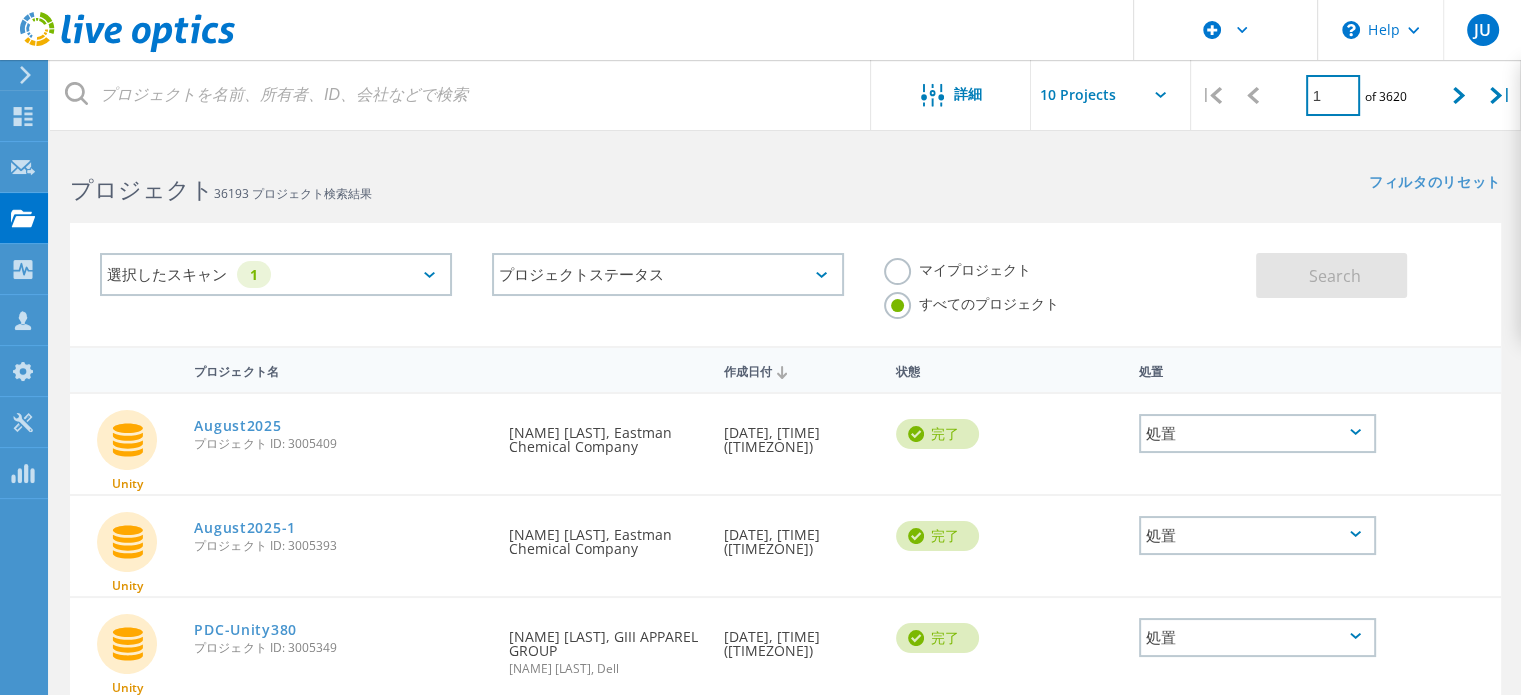 click on "1" 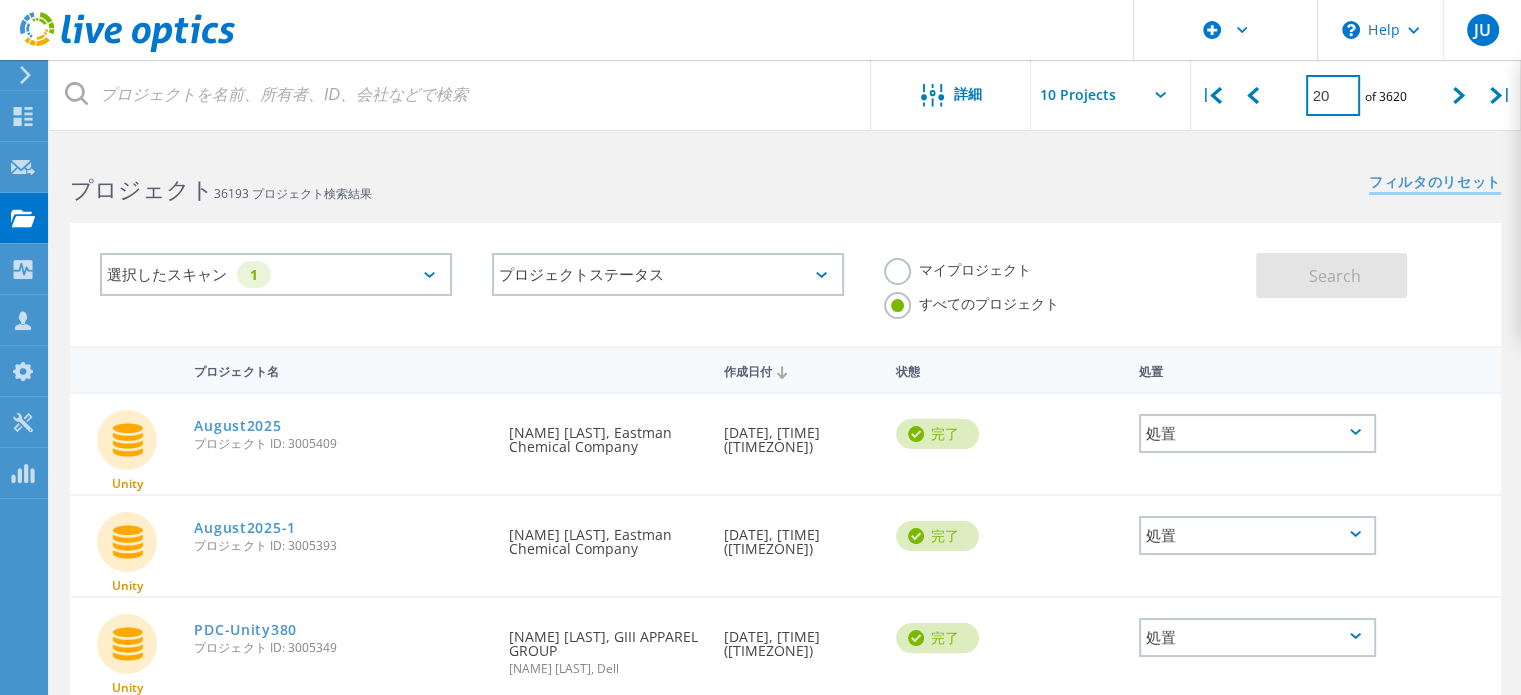 type on "20" 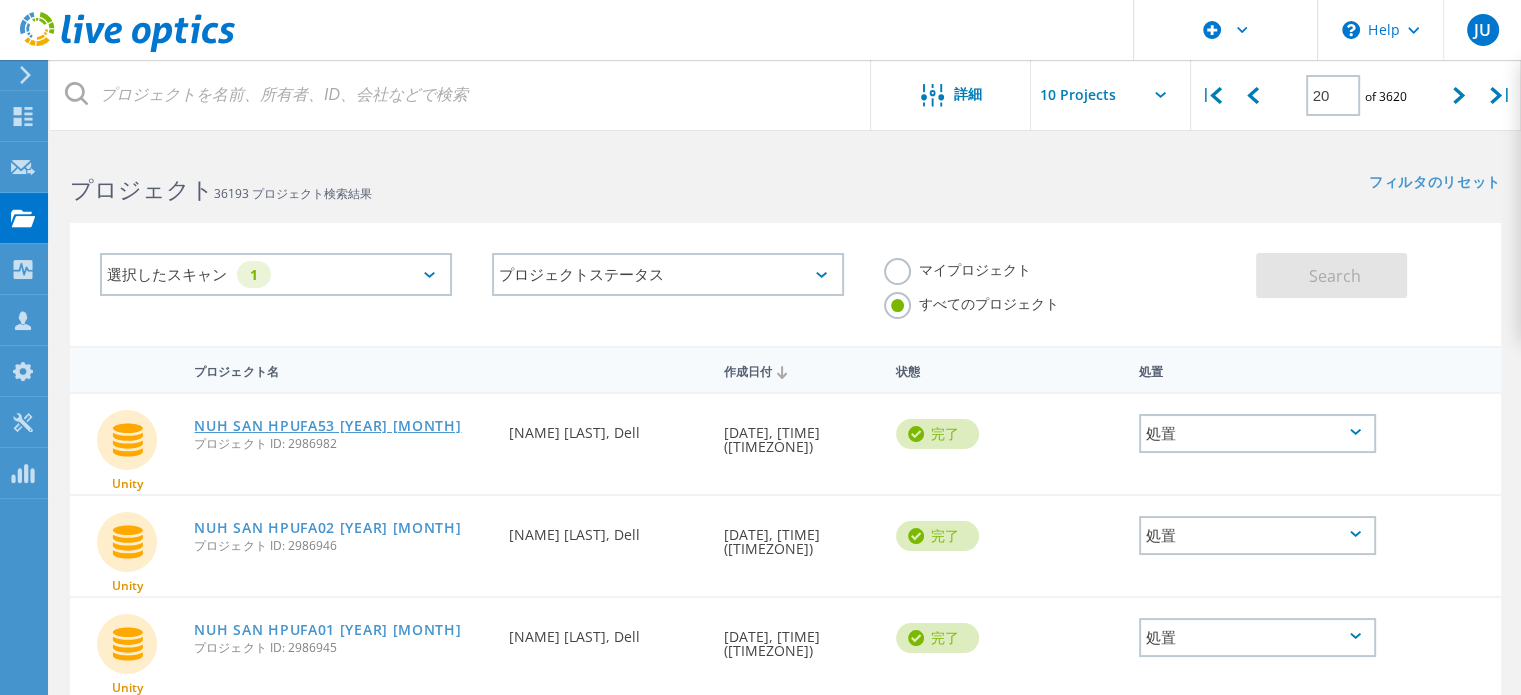 click on "NUH SAN HPUFA53 2025 Jul" 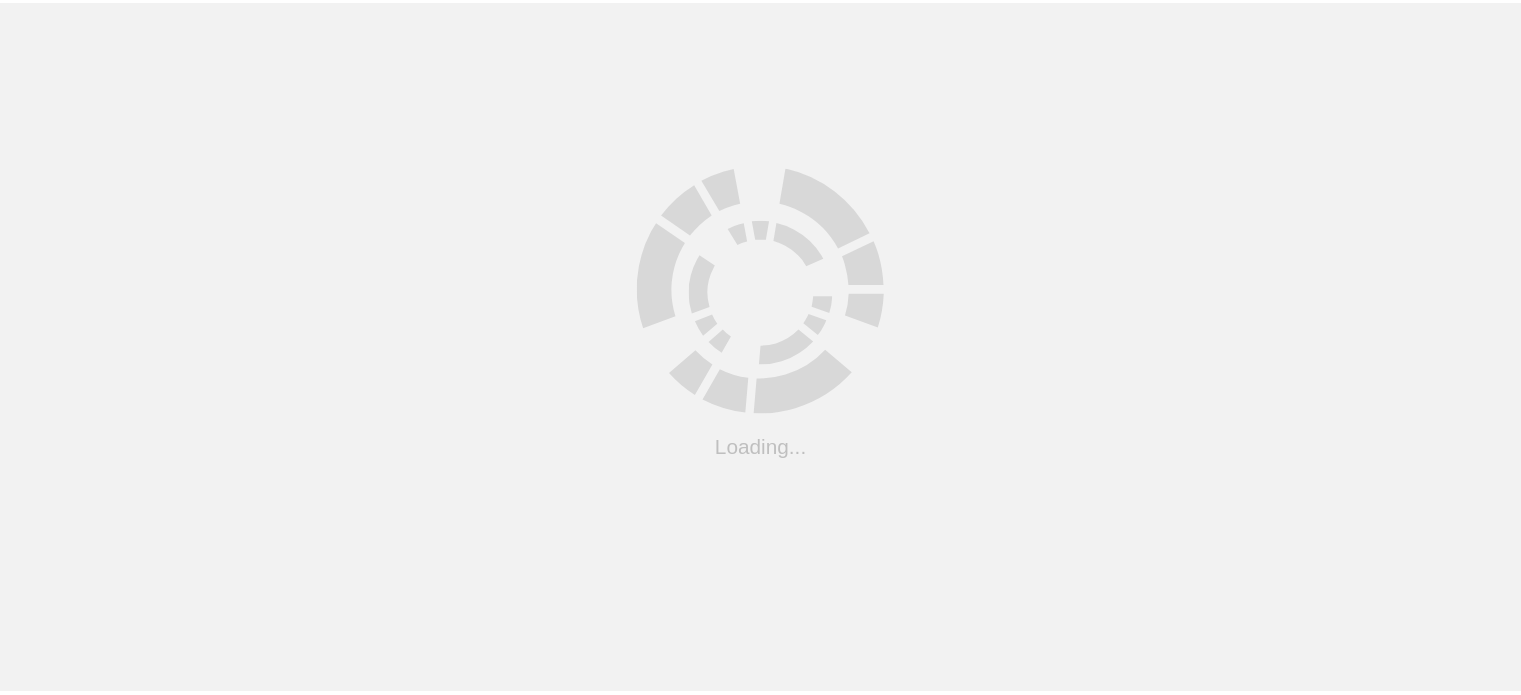 scroll, scrollTop: 0, scrollLeft: 0, axis: both 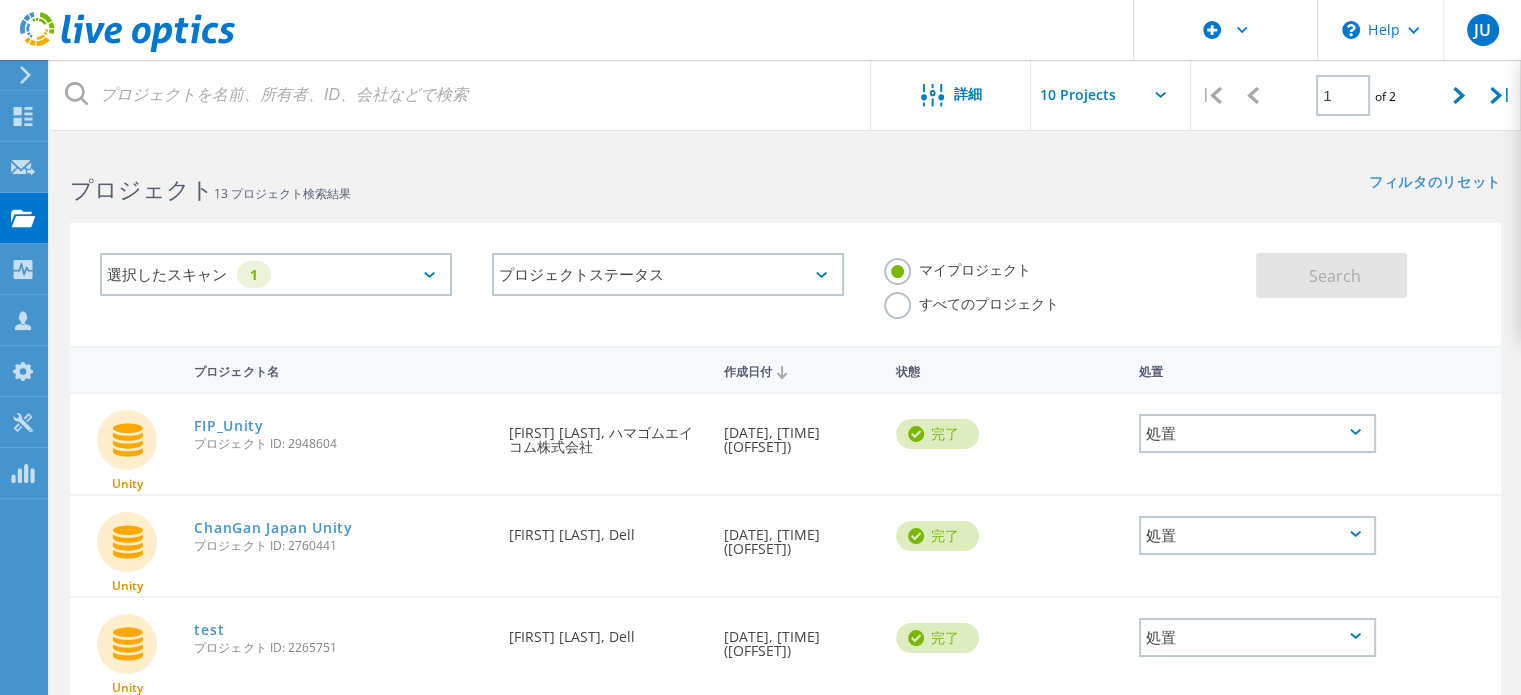 click on "すべてのプロジェクト" 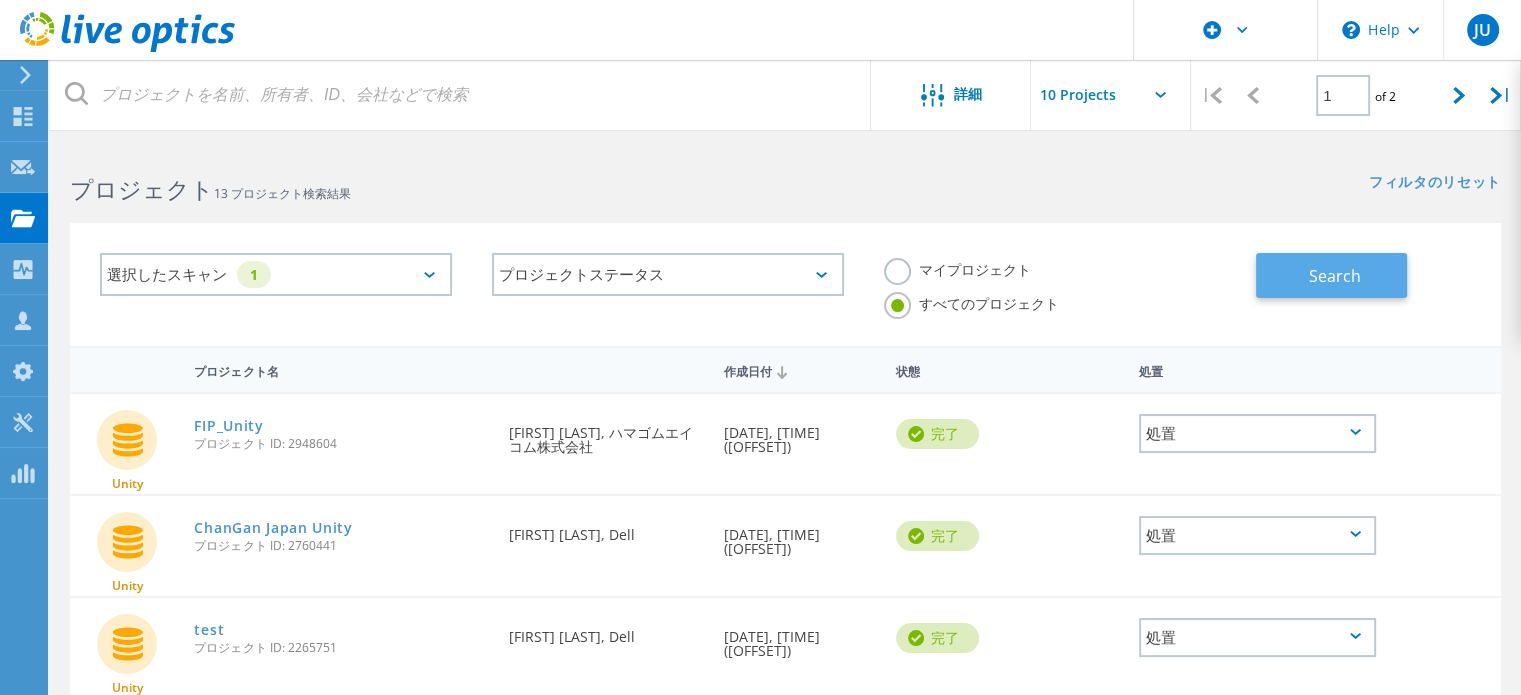 click on "Search" 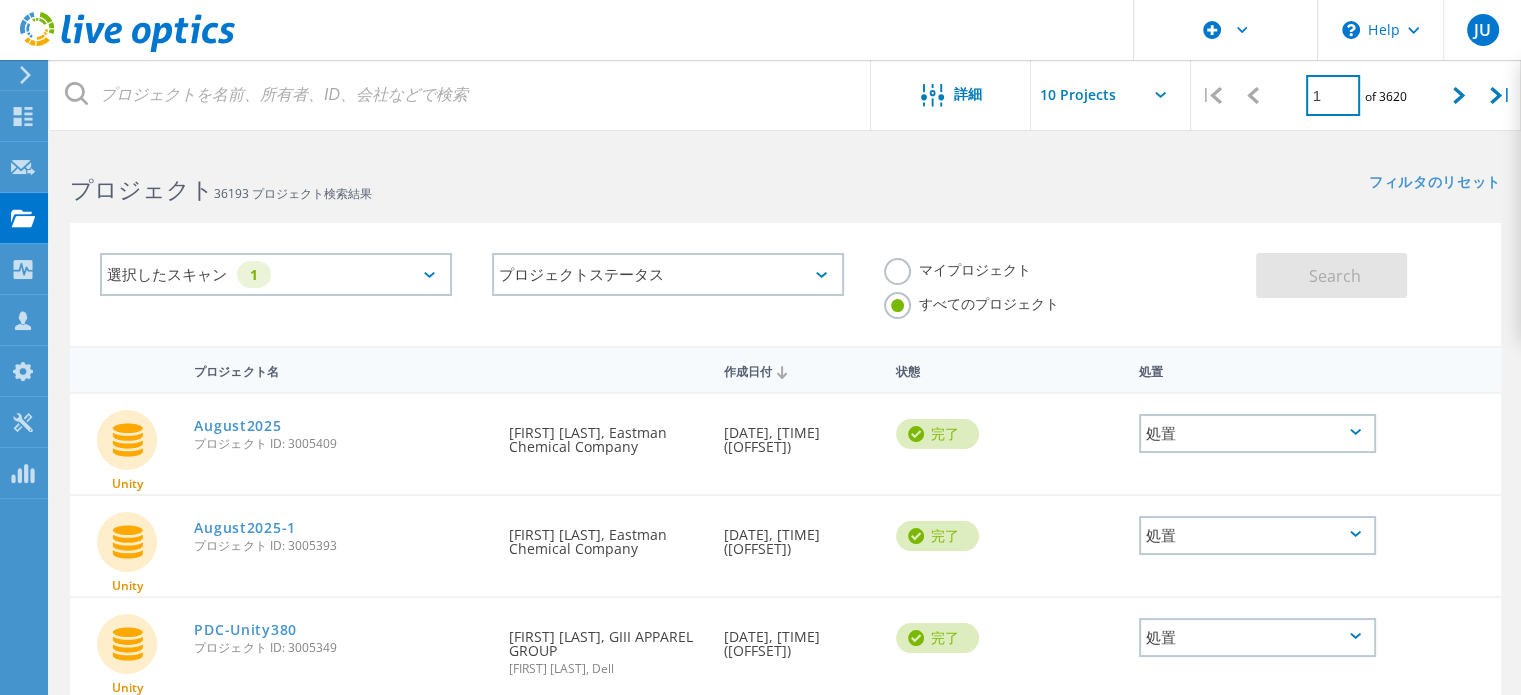 drag, startPoint x: 1344, startPoint y: 97, endPoint x: 1303, endPoint y: 96, distance: 41.01219 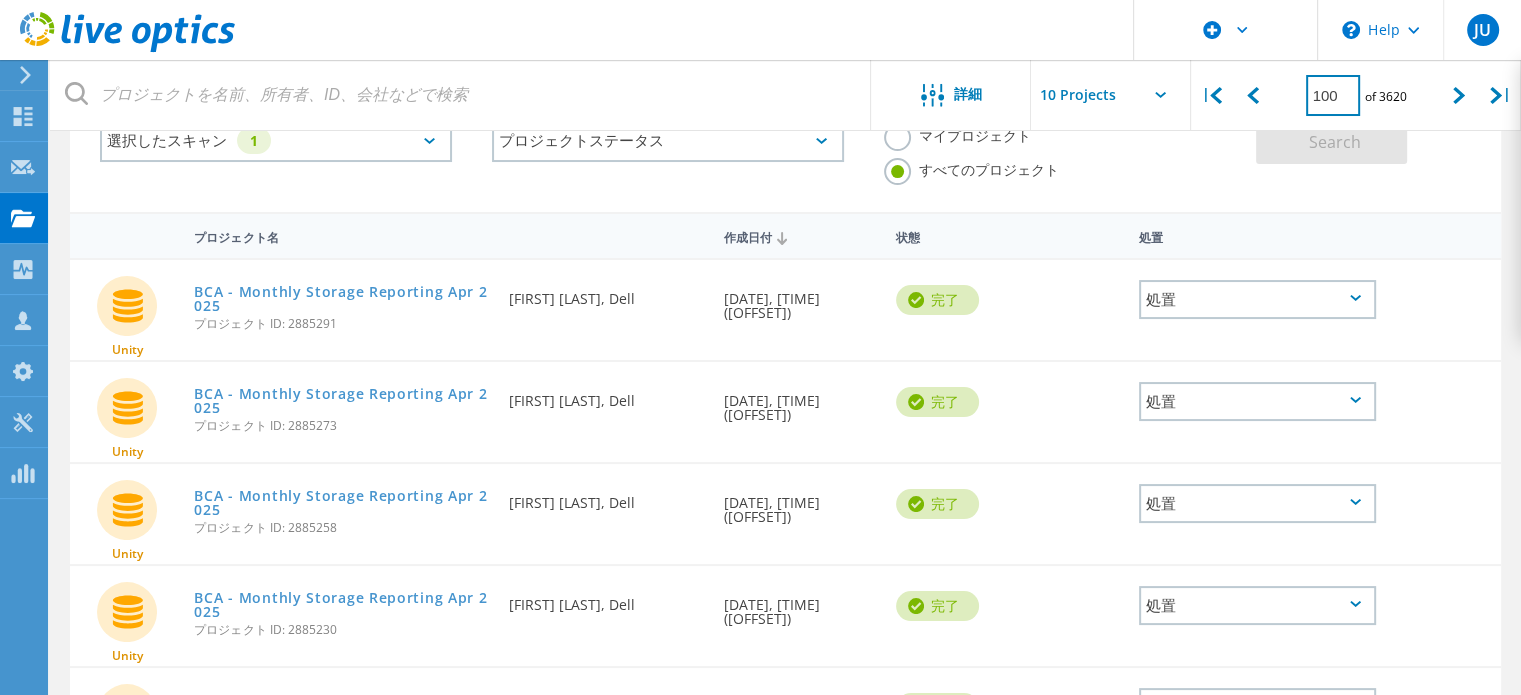 scroll, scrollTop: 100, scrollLeft: 0, axis: vertical 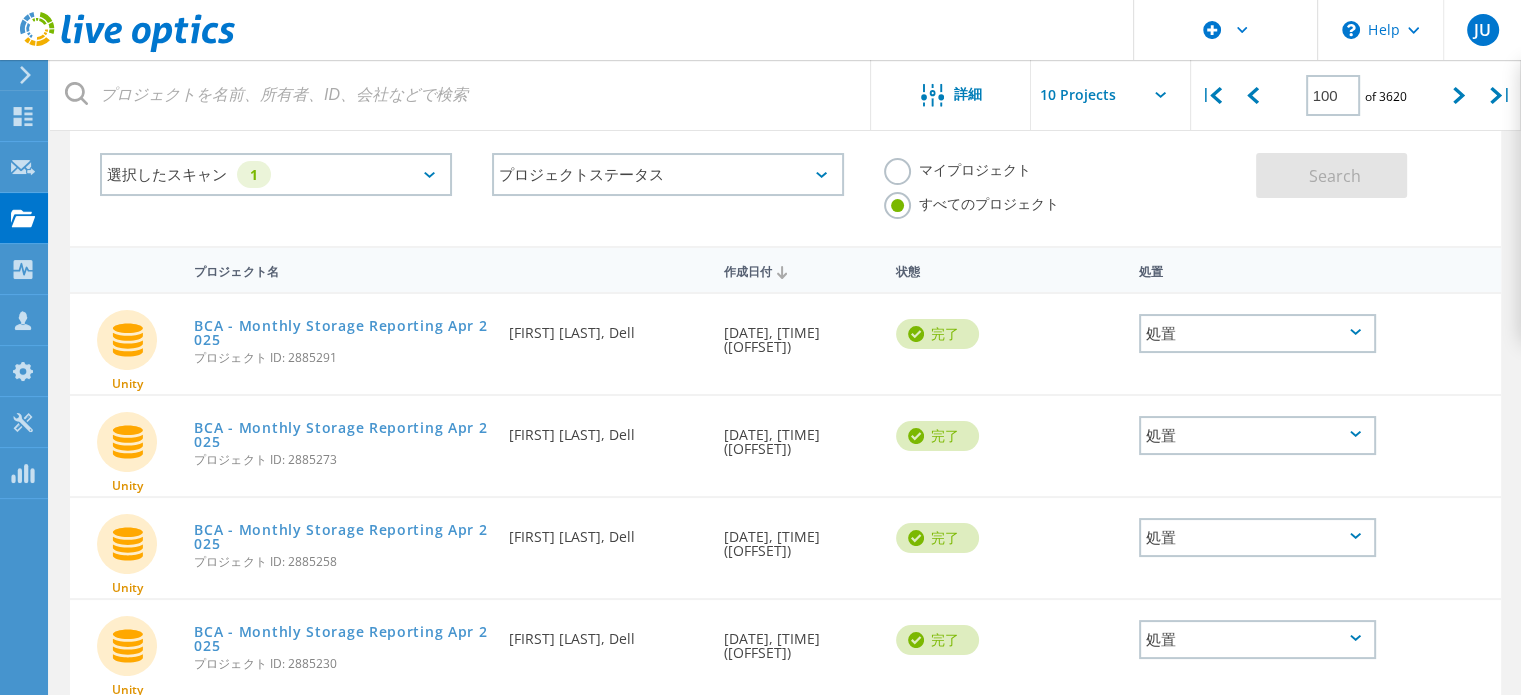 drag, startPoint x: 1458, startPoint y: 90, endPoint x: 1432, endPoint y: 144, distance: 59.933296 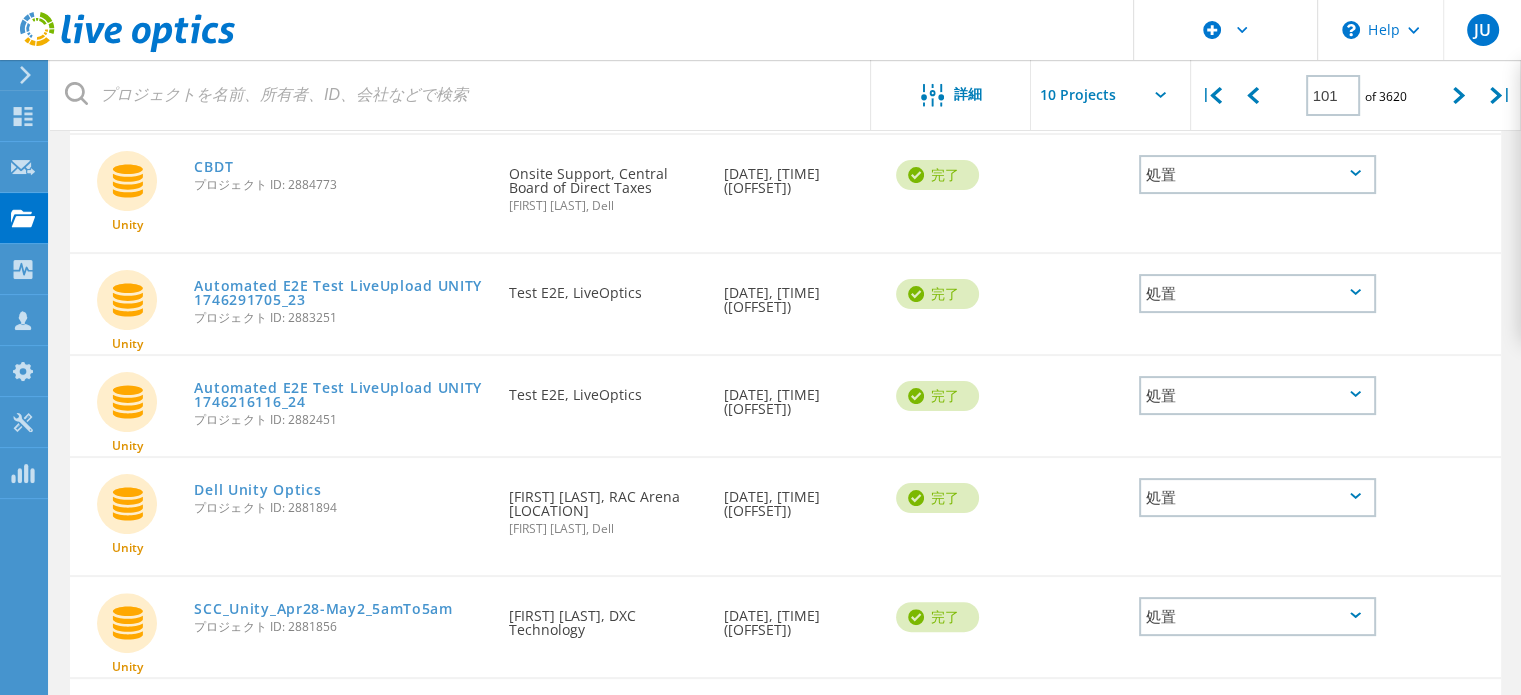scroll, scrollTop: 400, scrollLeft: 0, axis: vertical 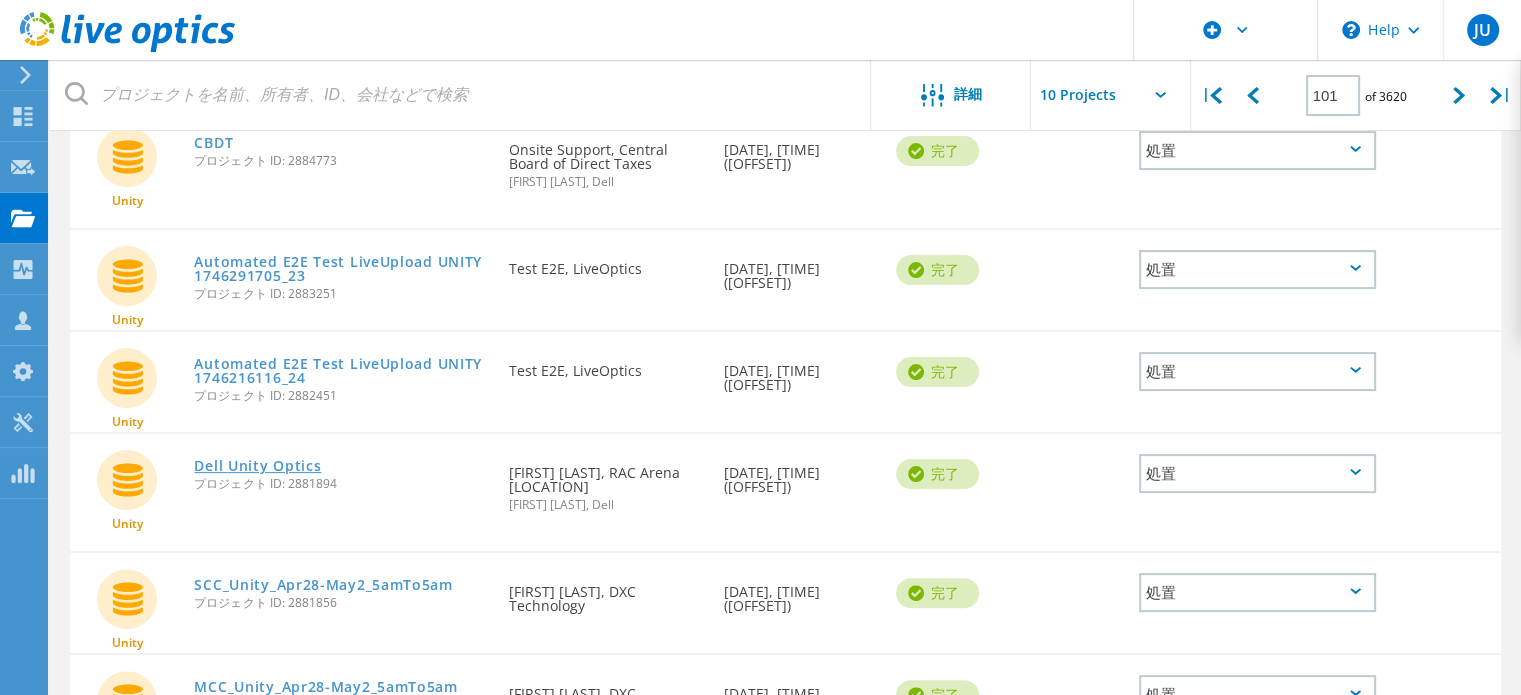 click on "Dell Unity Optics" 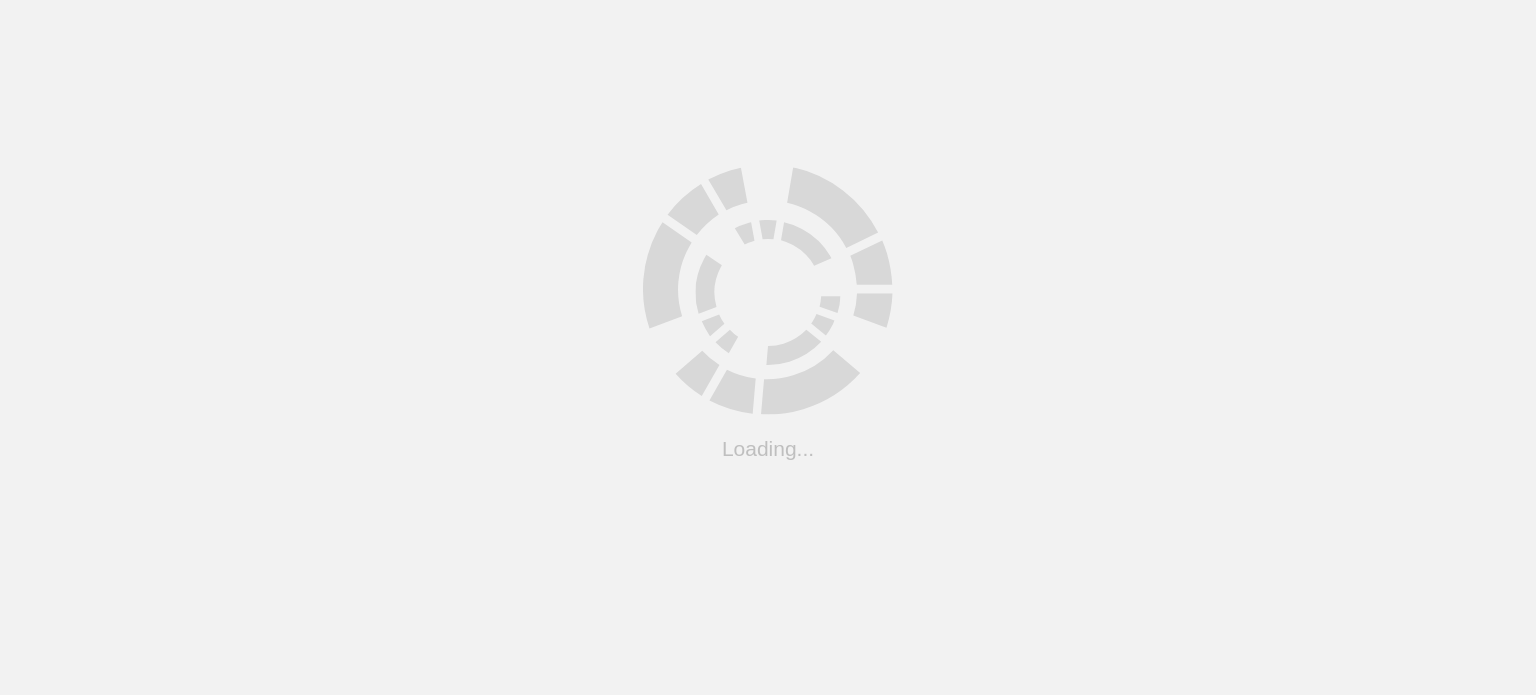 scroll, scrollTop: 0, scrollLeft: 0, axis: both 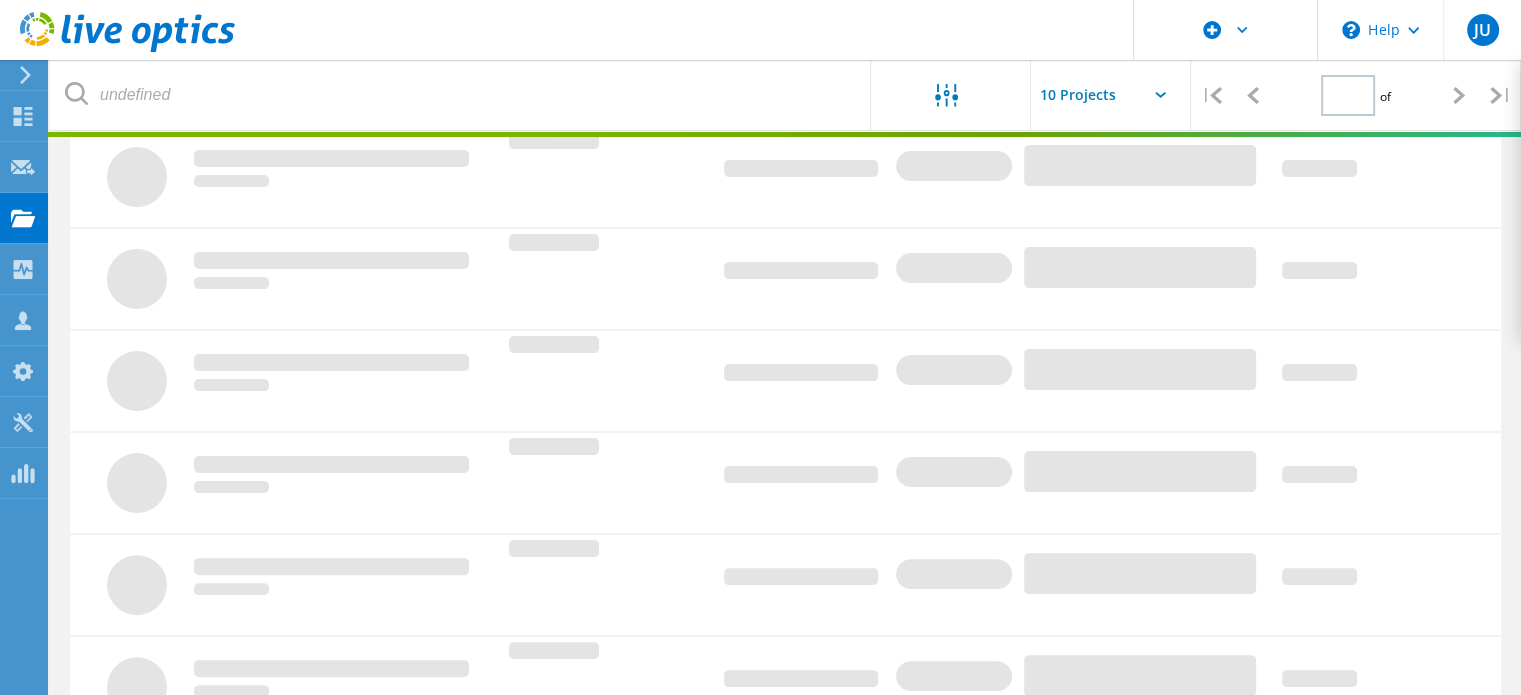 type on "1" 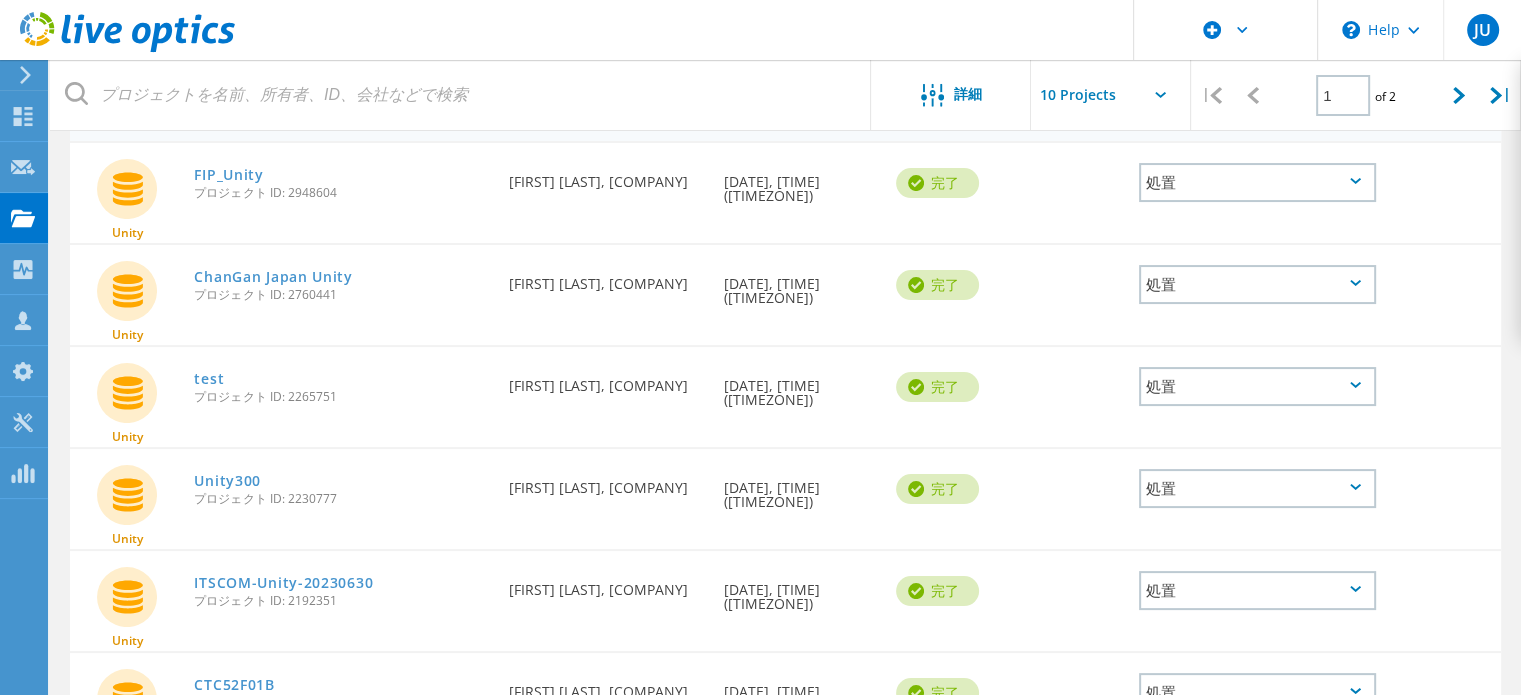 scroll, scrollTop: 400, scrollLeft: 0, axis: vertical 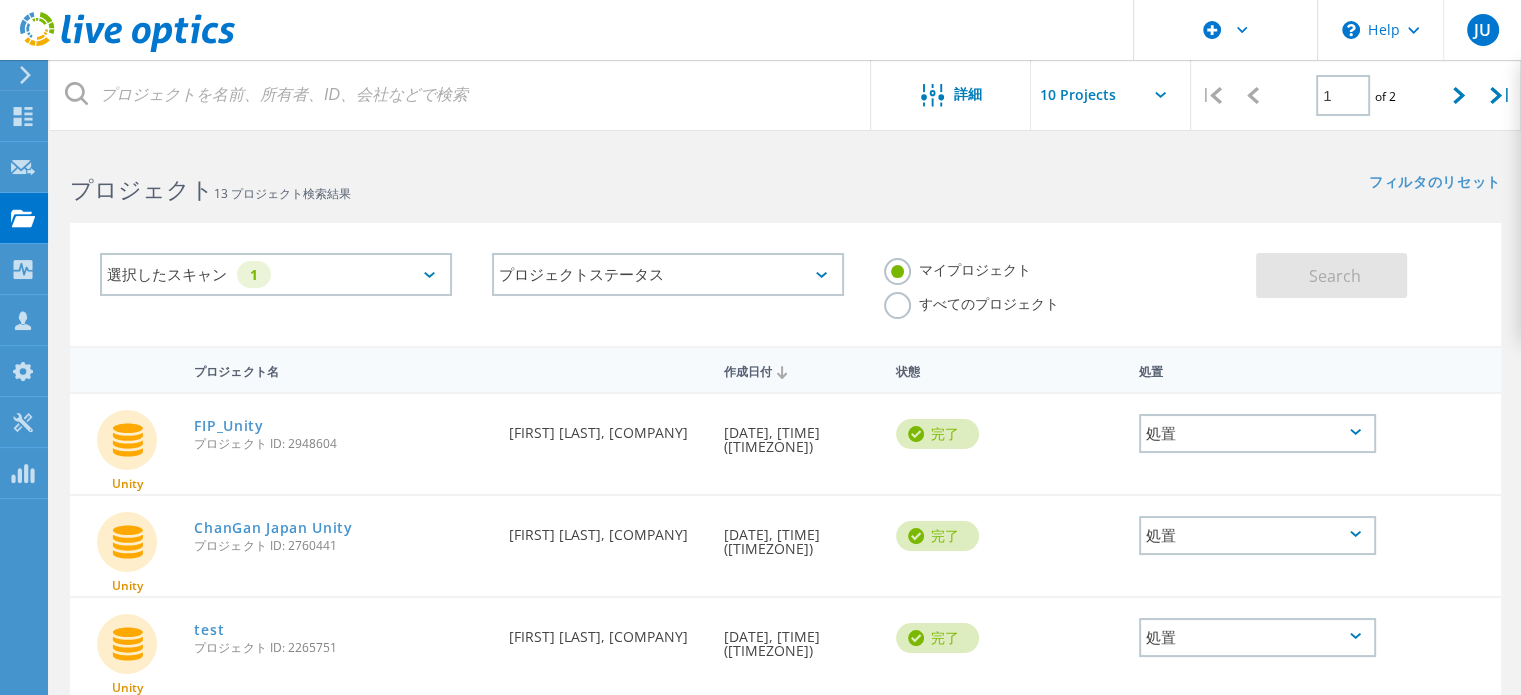 click 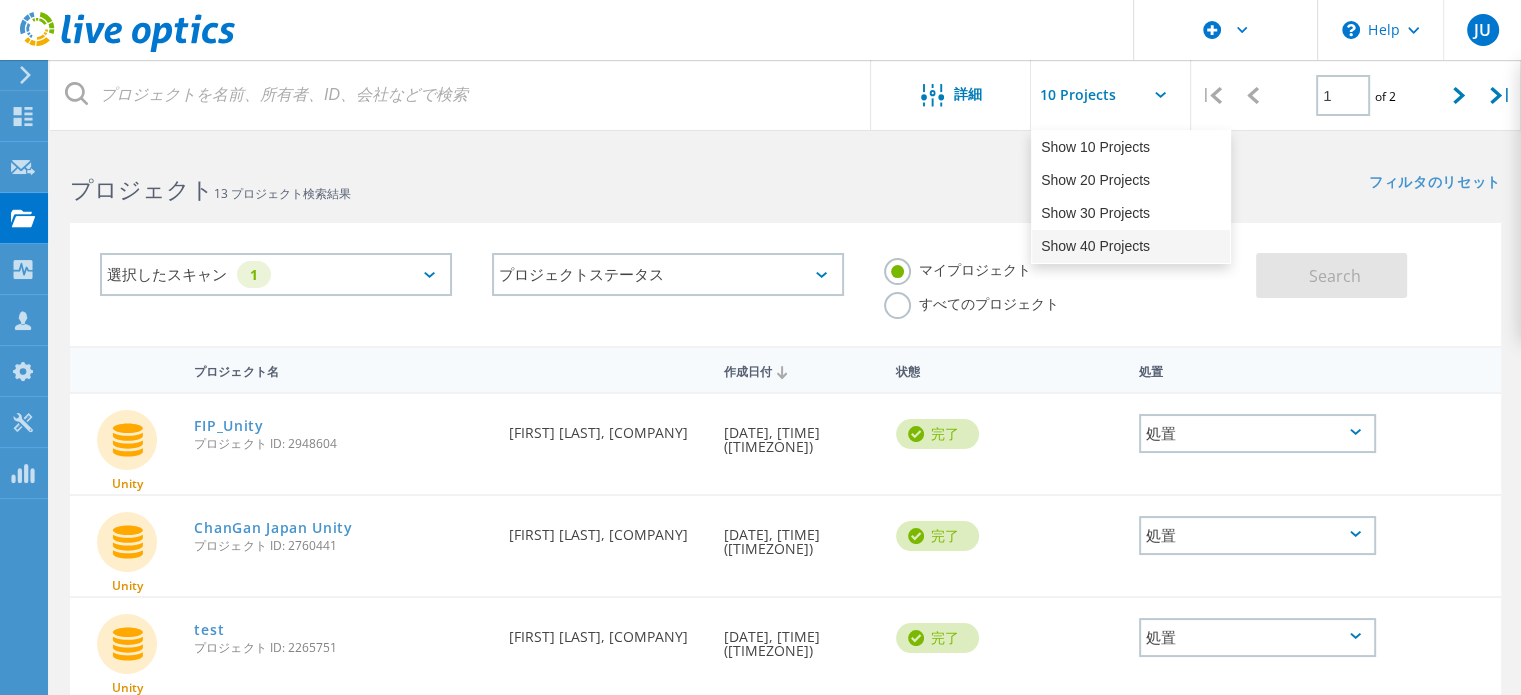 click on "Show 40 Projects" at bounding box center [1131, 246] 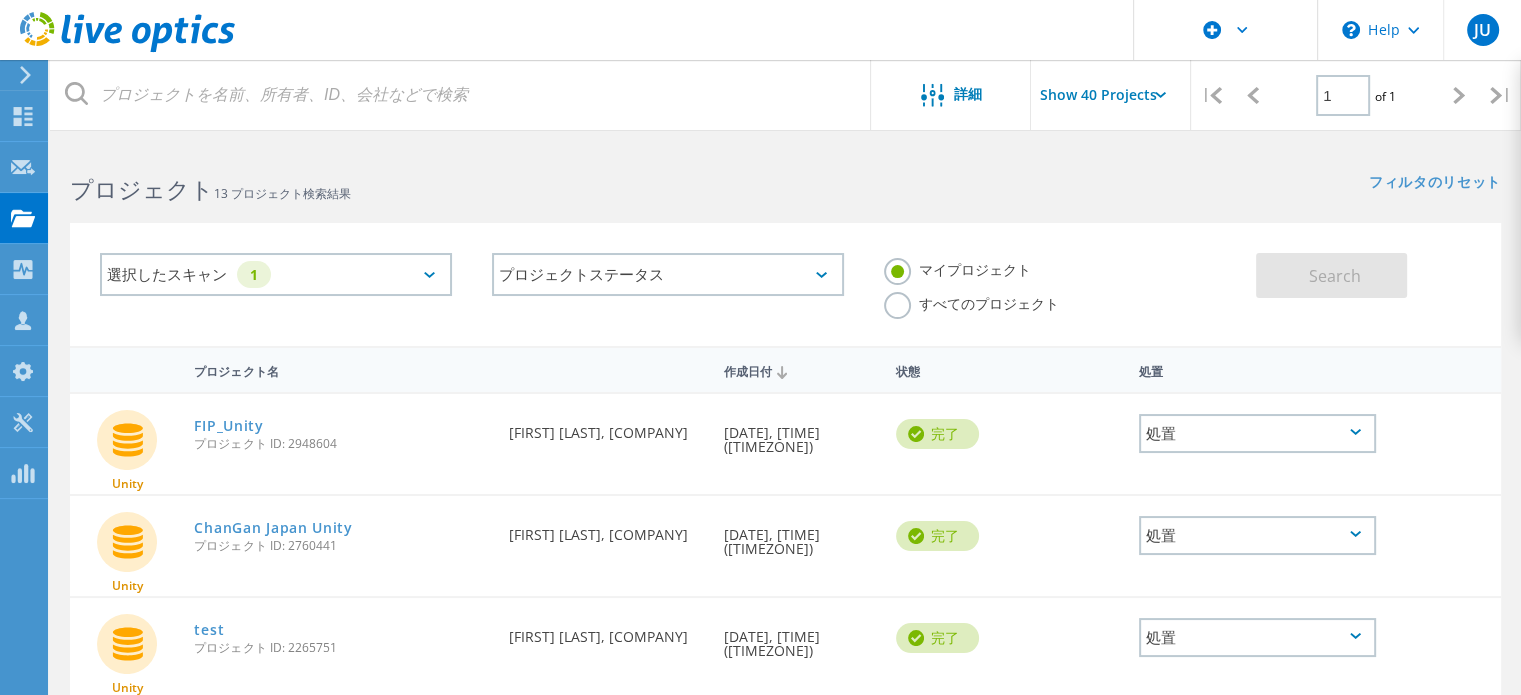 click on "すべてのプロジェクト" 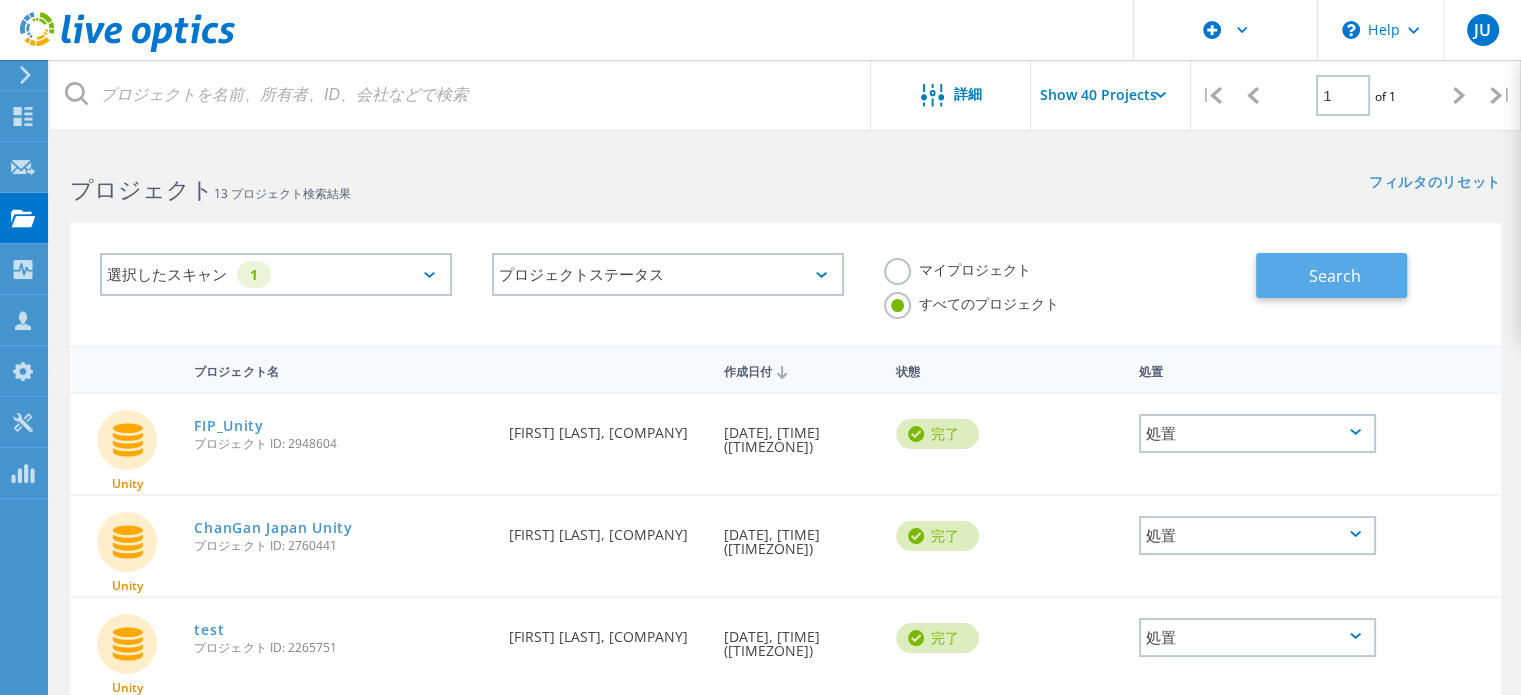 click on "Search" 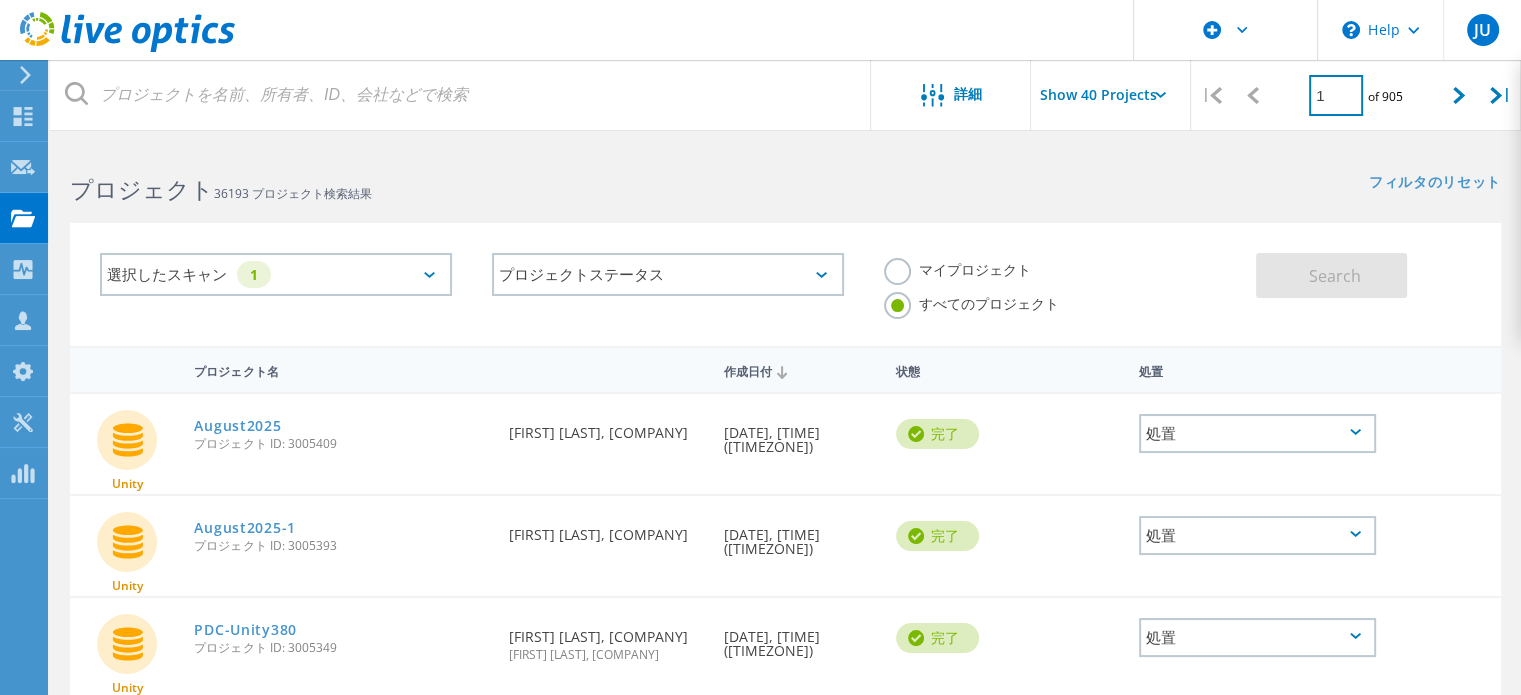 click on "1" 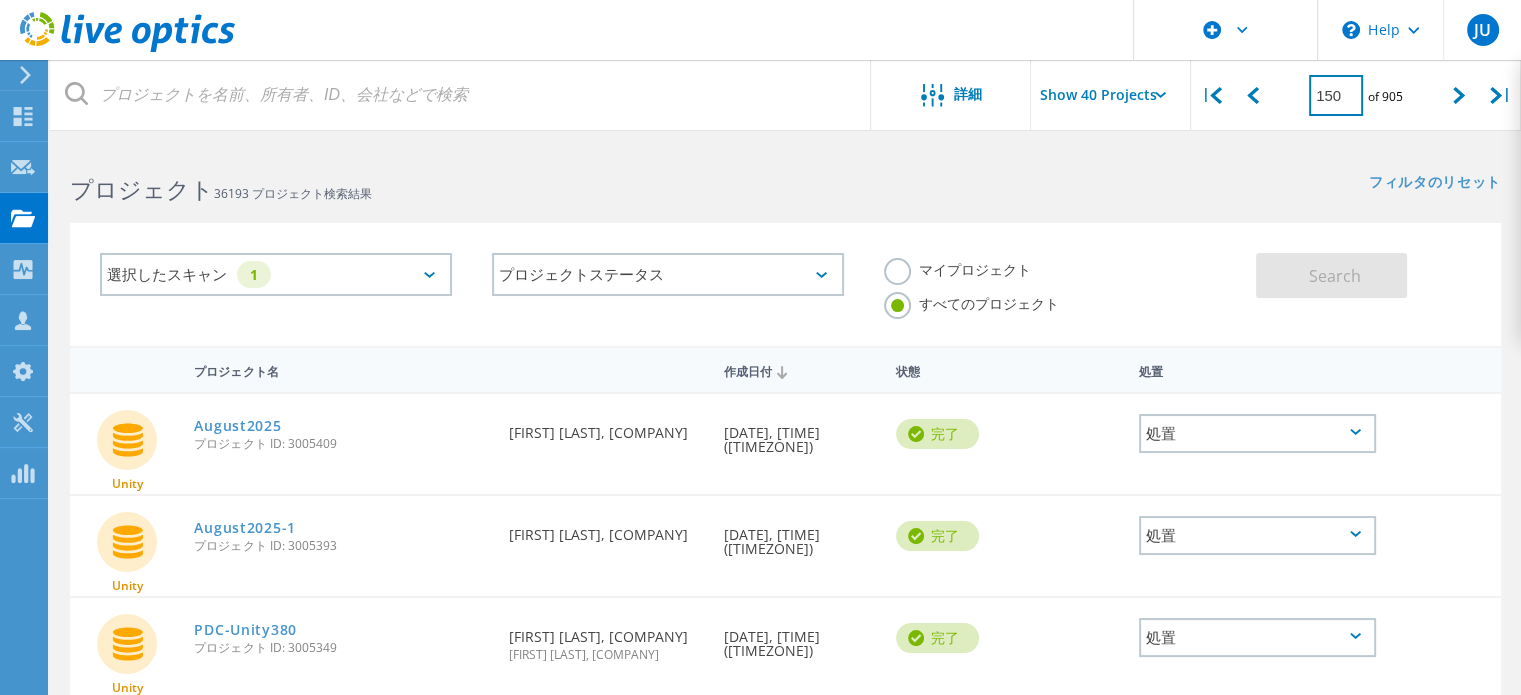 type on "150" 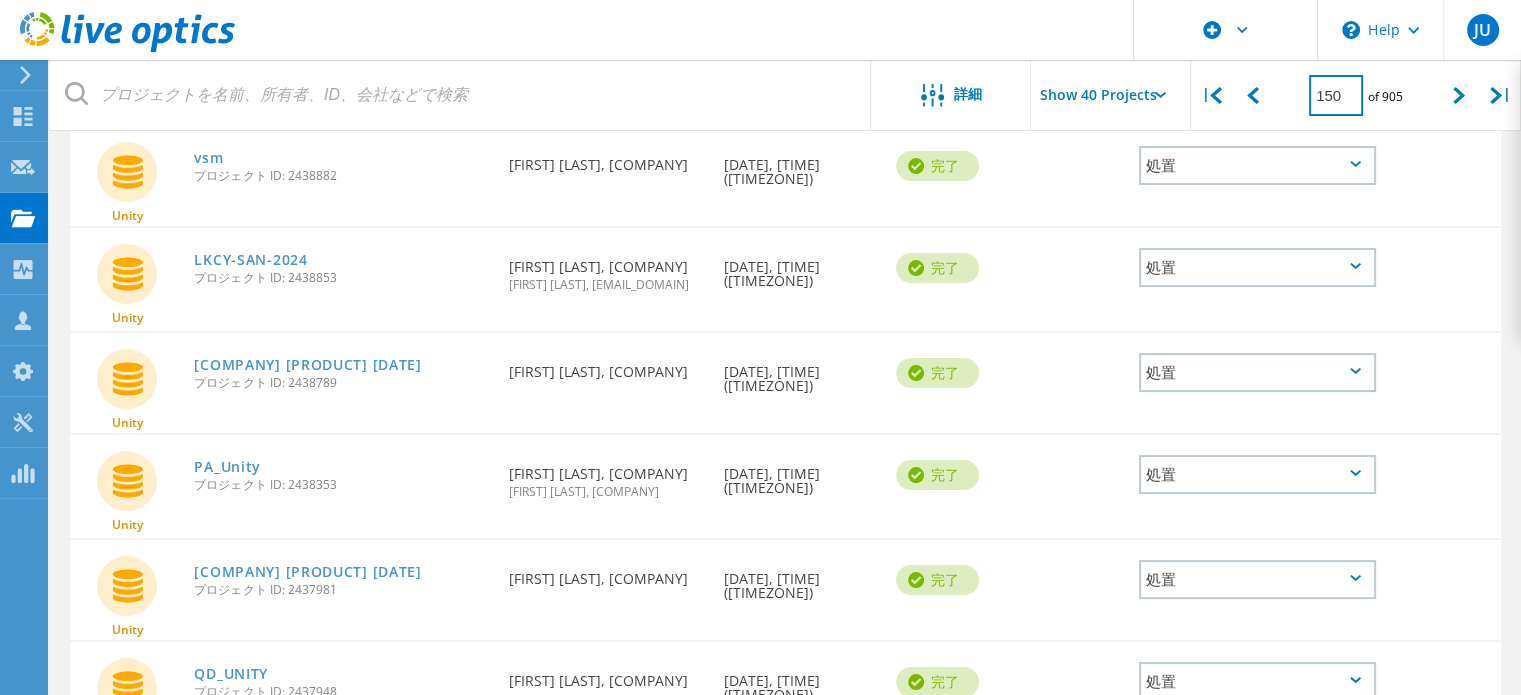 scroll, scrollTop: 300, scrollLeft: 0, axis: vertical 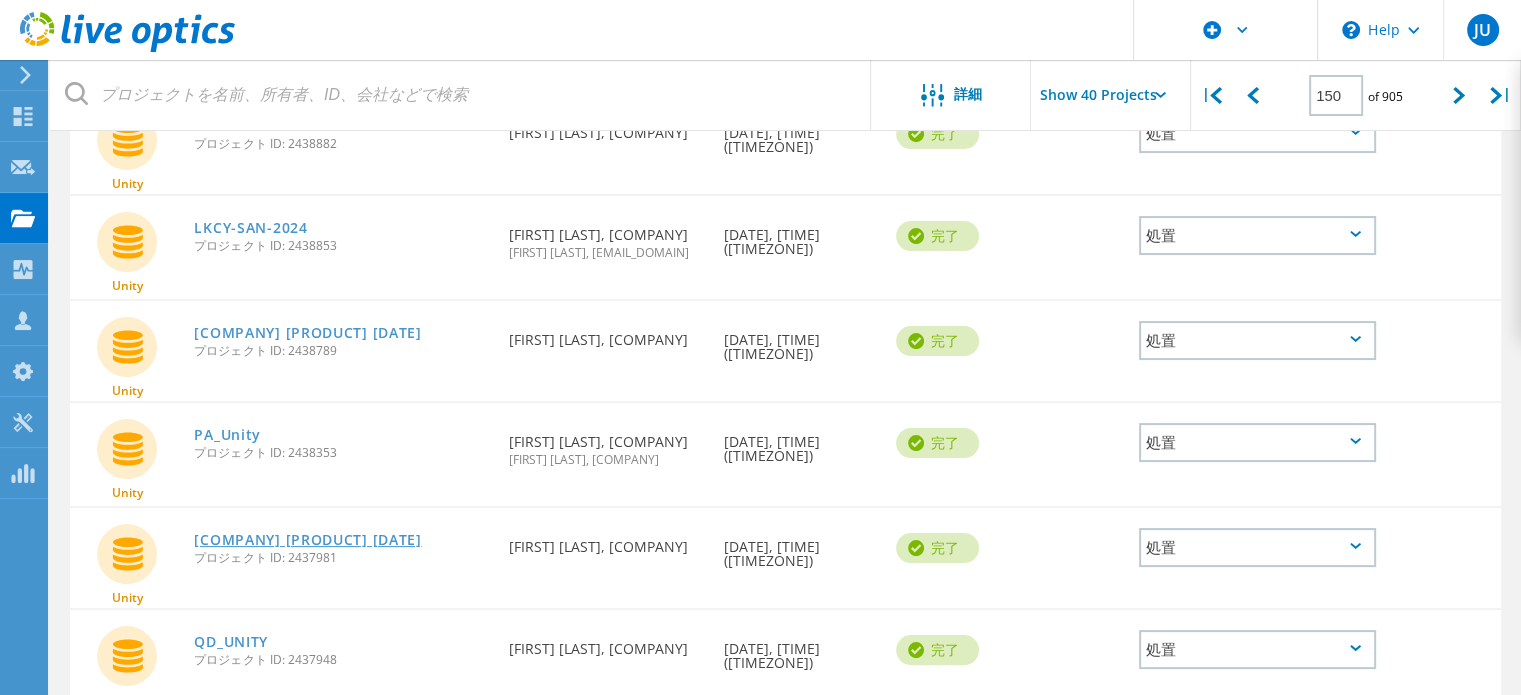 click on "[COMPANY] [PRODUCT] [DATE]" 